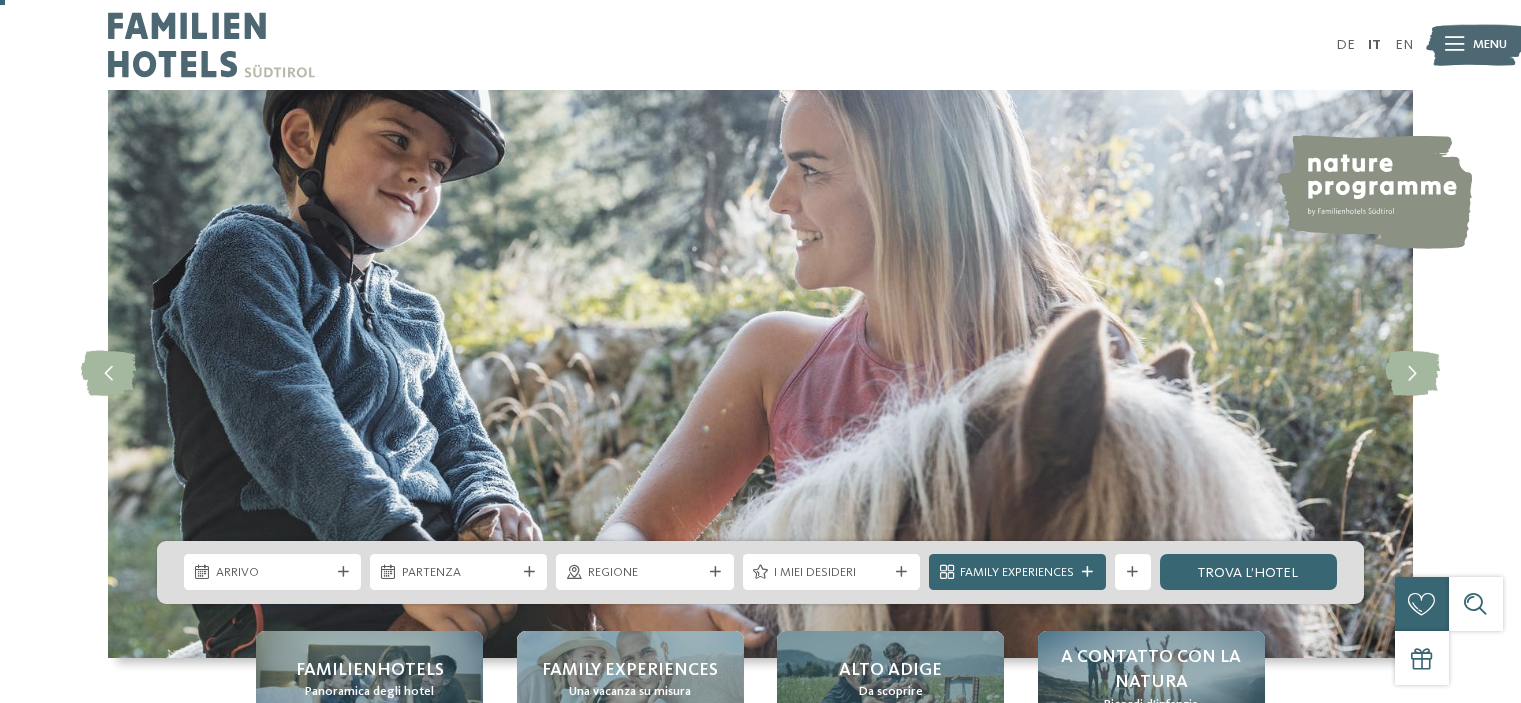 scroll, scrollTop: 200, scrollLeft: 0, axis: vertical 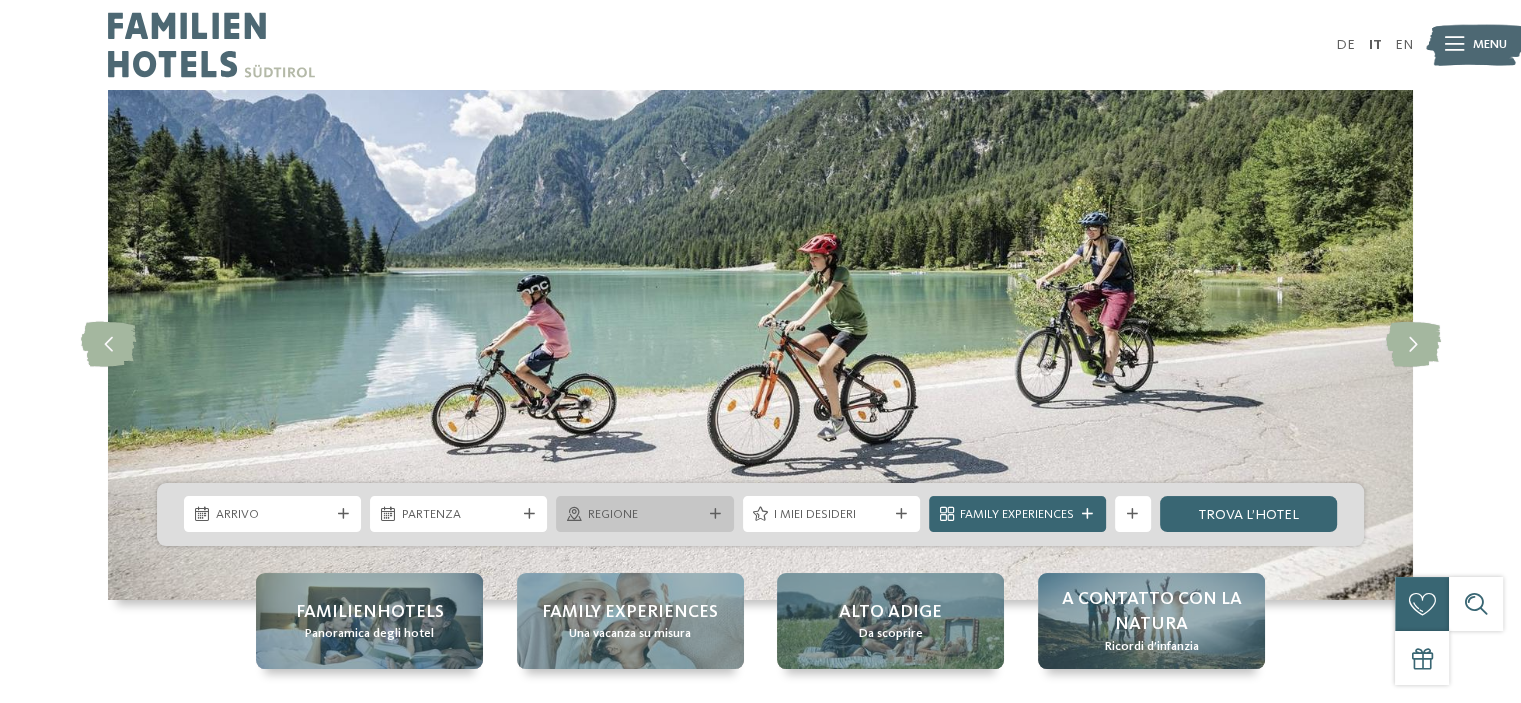 click on "Regione" at bounding box center [644, 514] 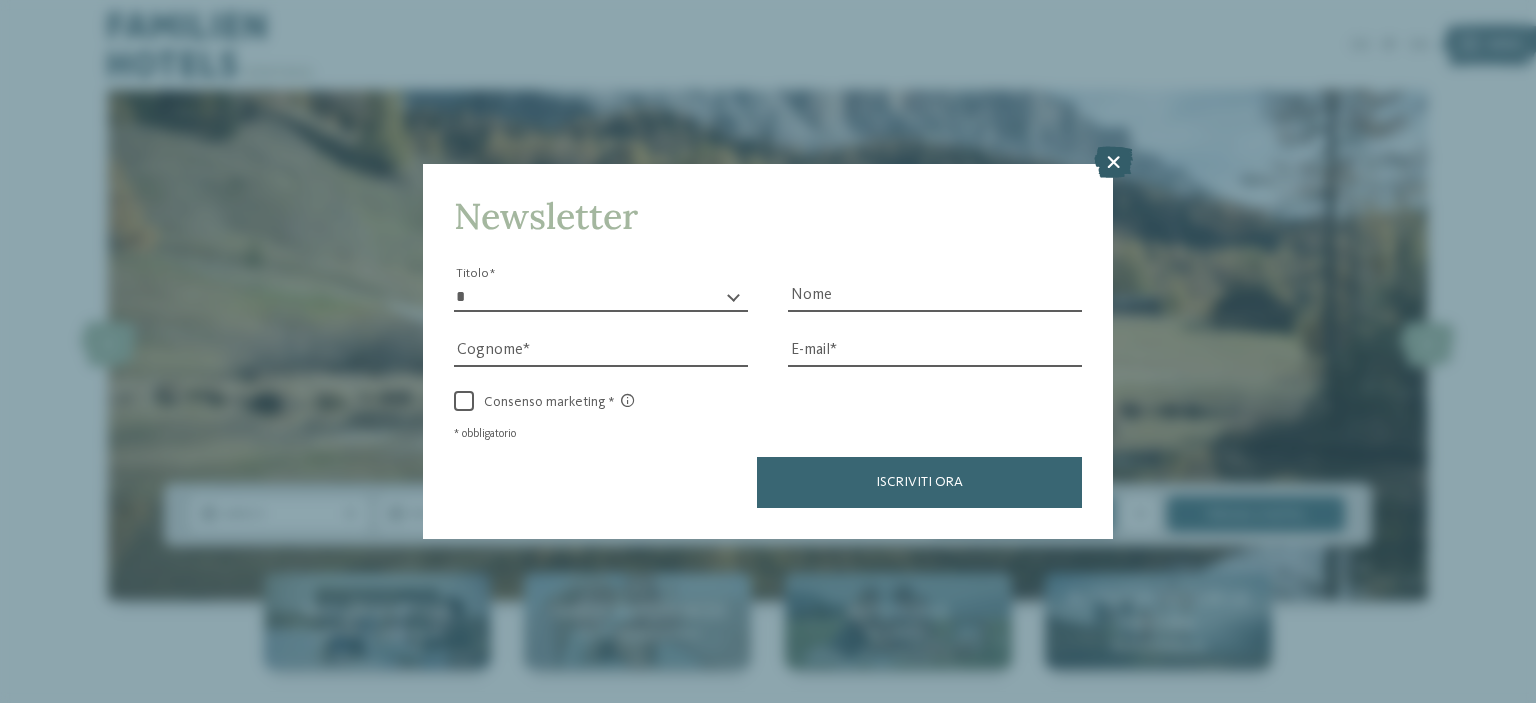 click at bounding box center [1113, 162] 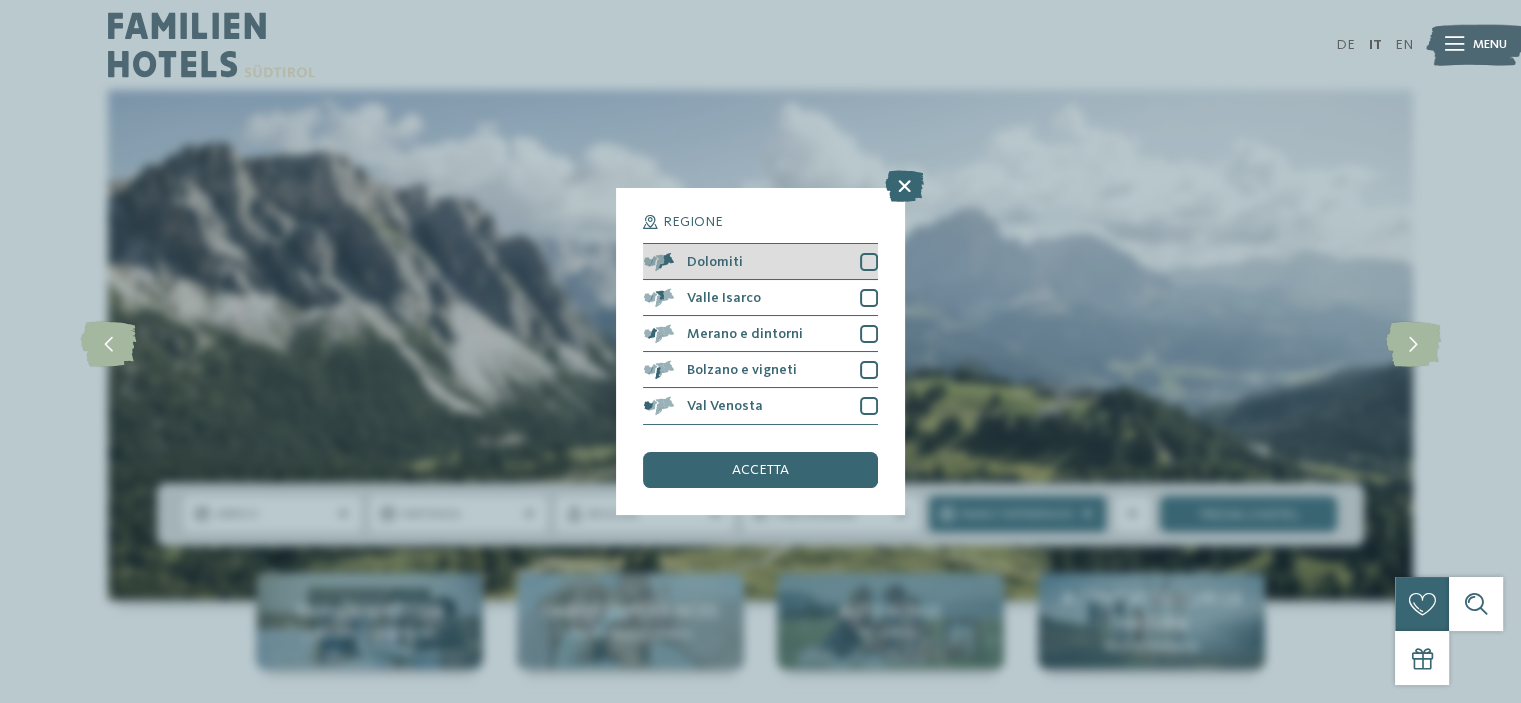 click at bounding box center [869, 262] 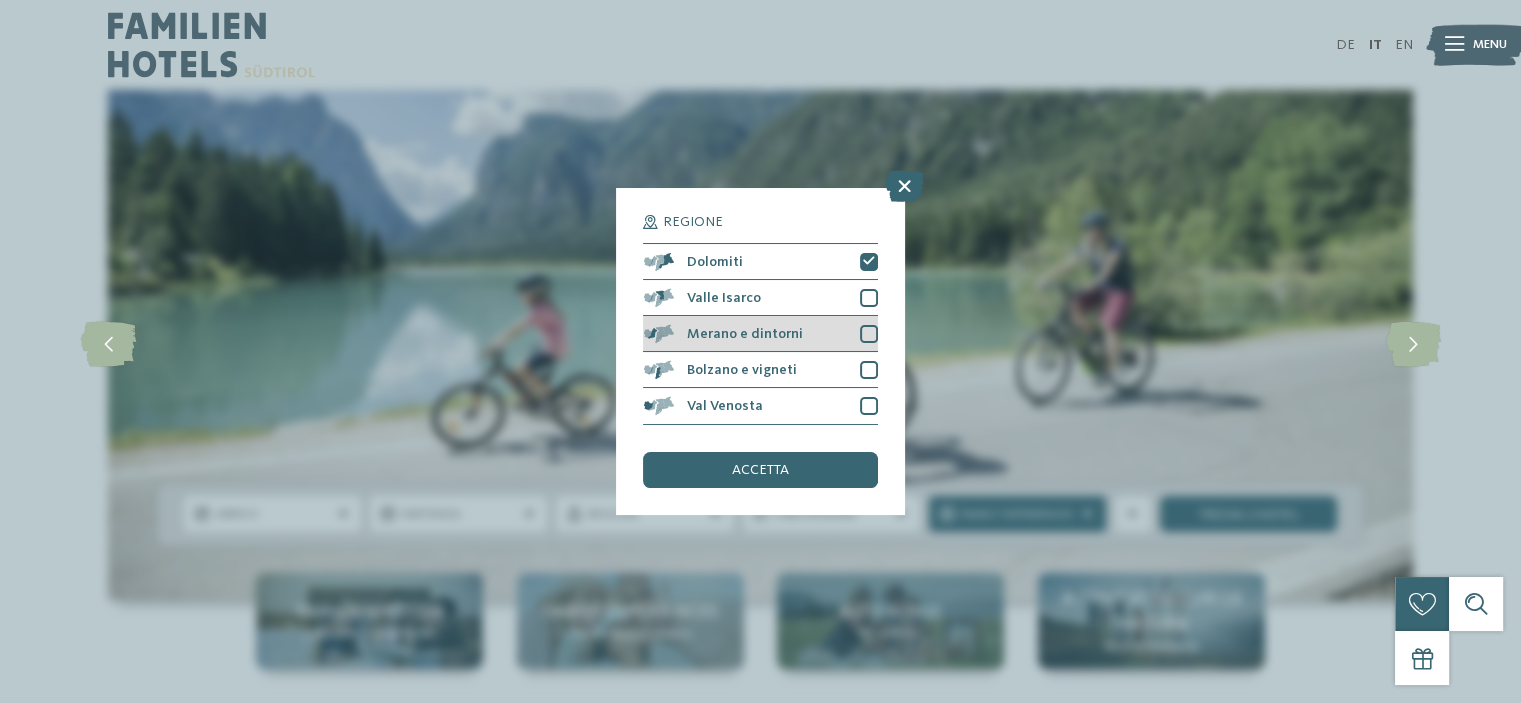click at bounding box center (869, 334) 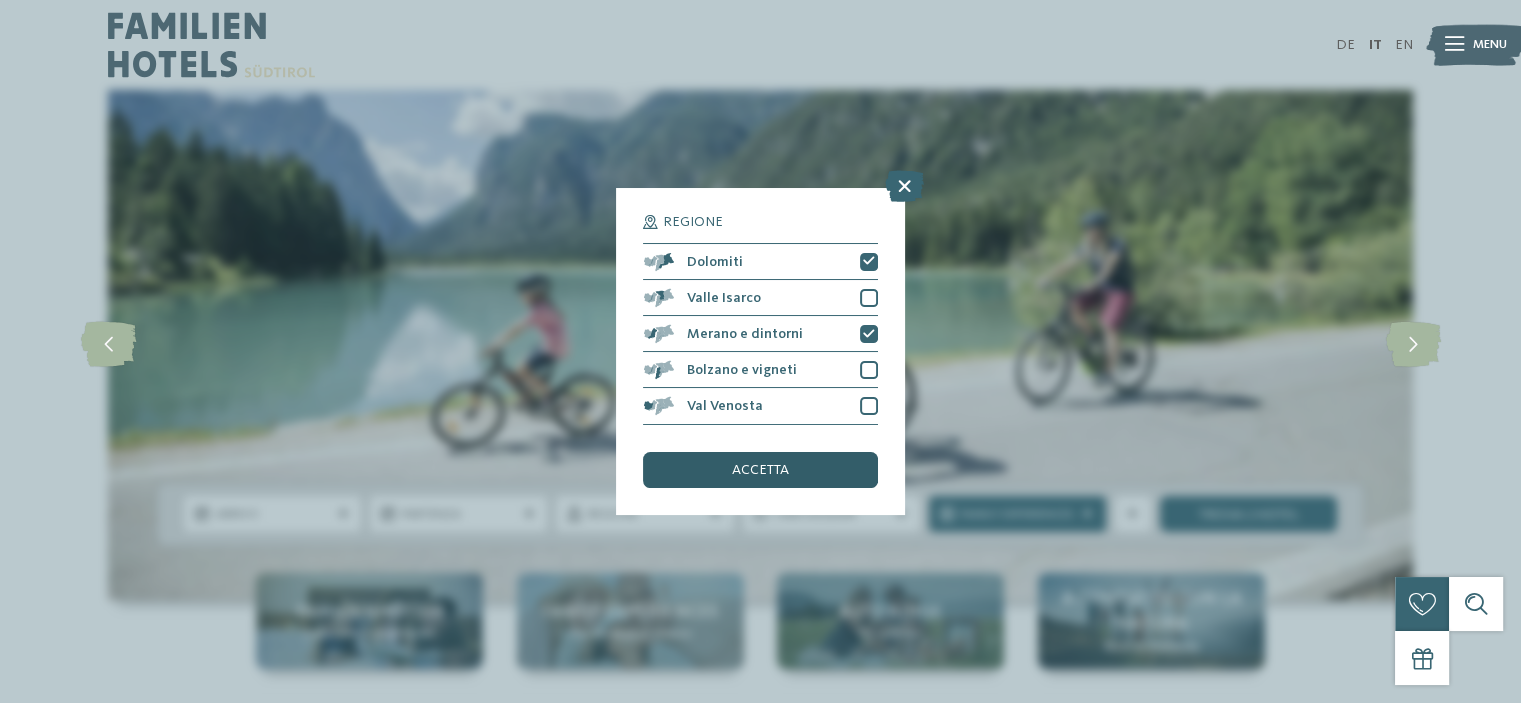 click on "accetta" at bounding box center [760, 470] 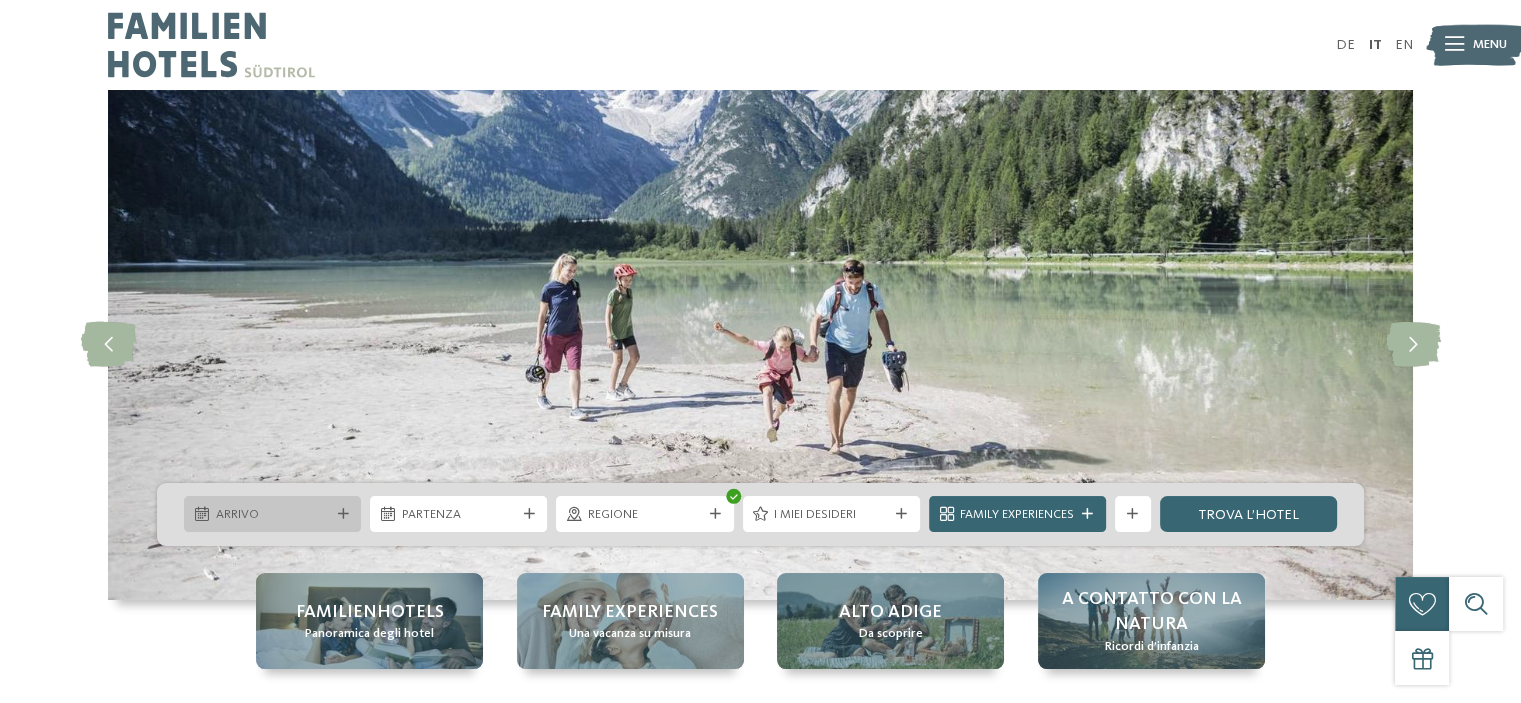 click at bounding box center (343, 514) 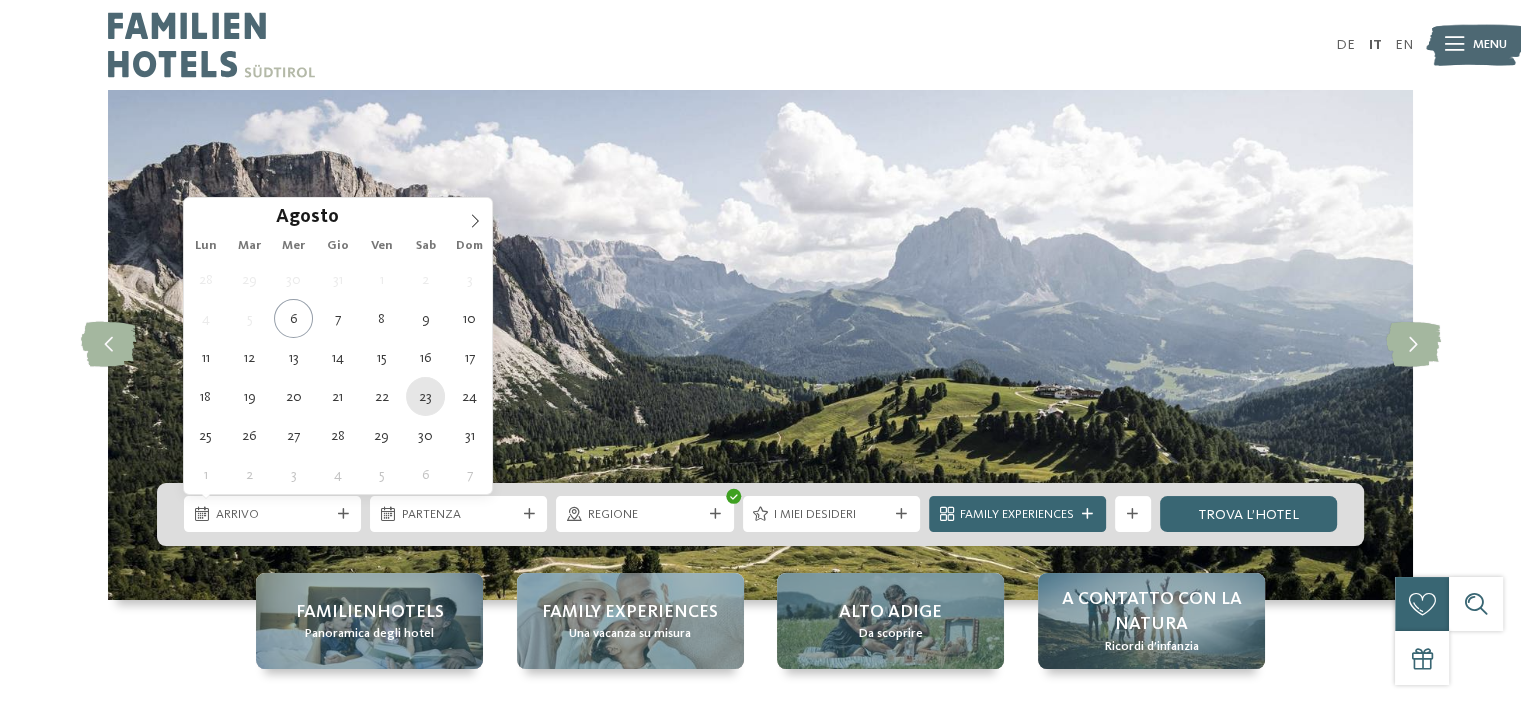 type on "23.08.2025" 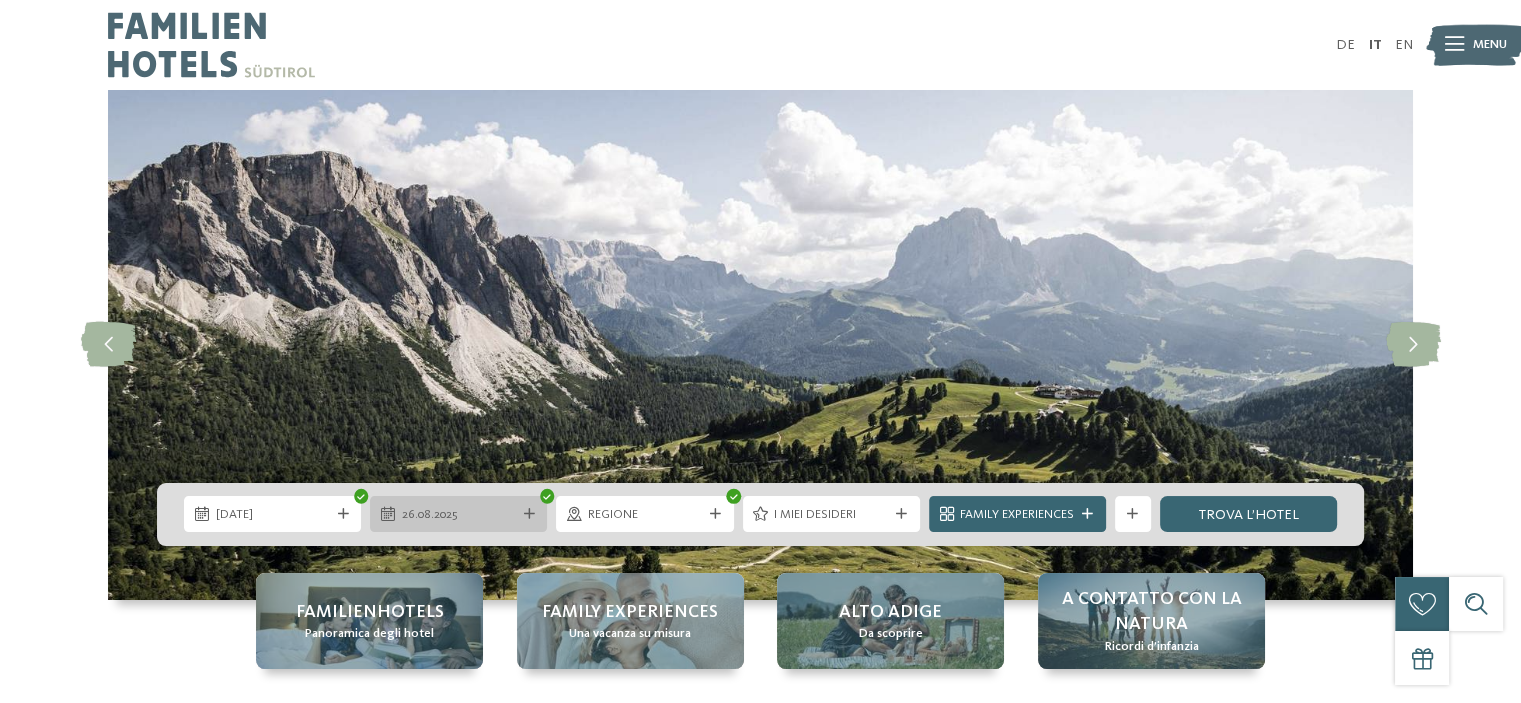 click on "26.08.2025" at bounding box center [459, 515] 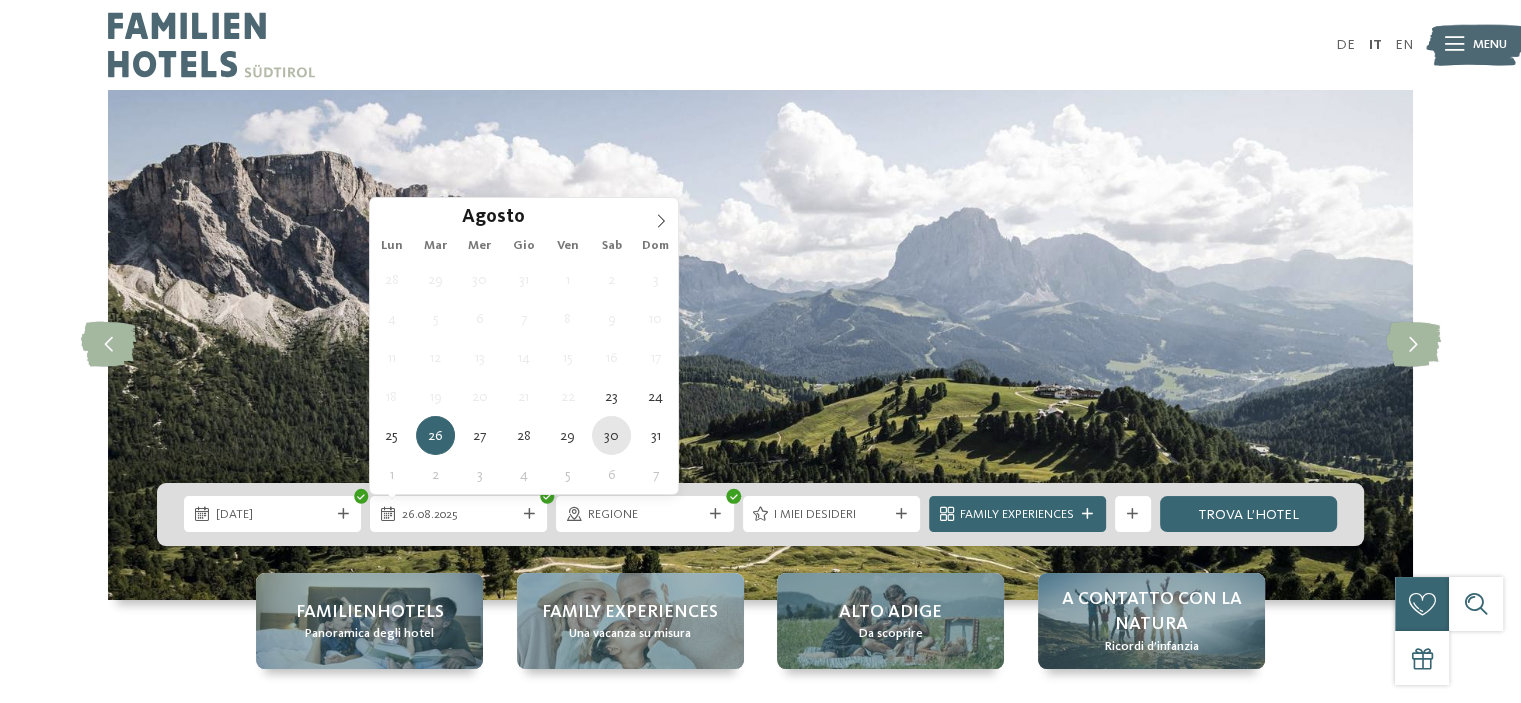 type on "30.08.2025" 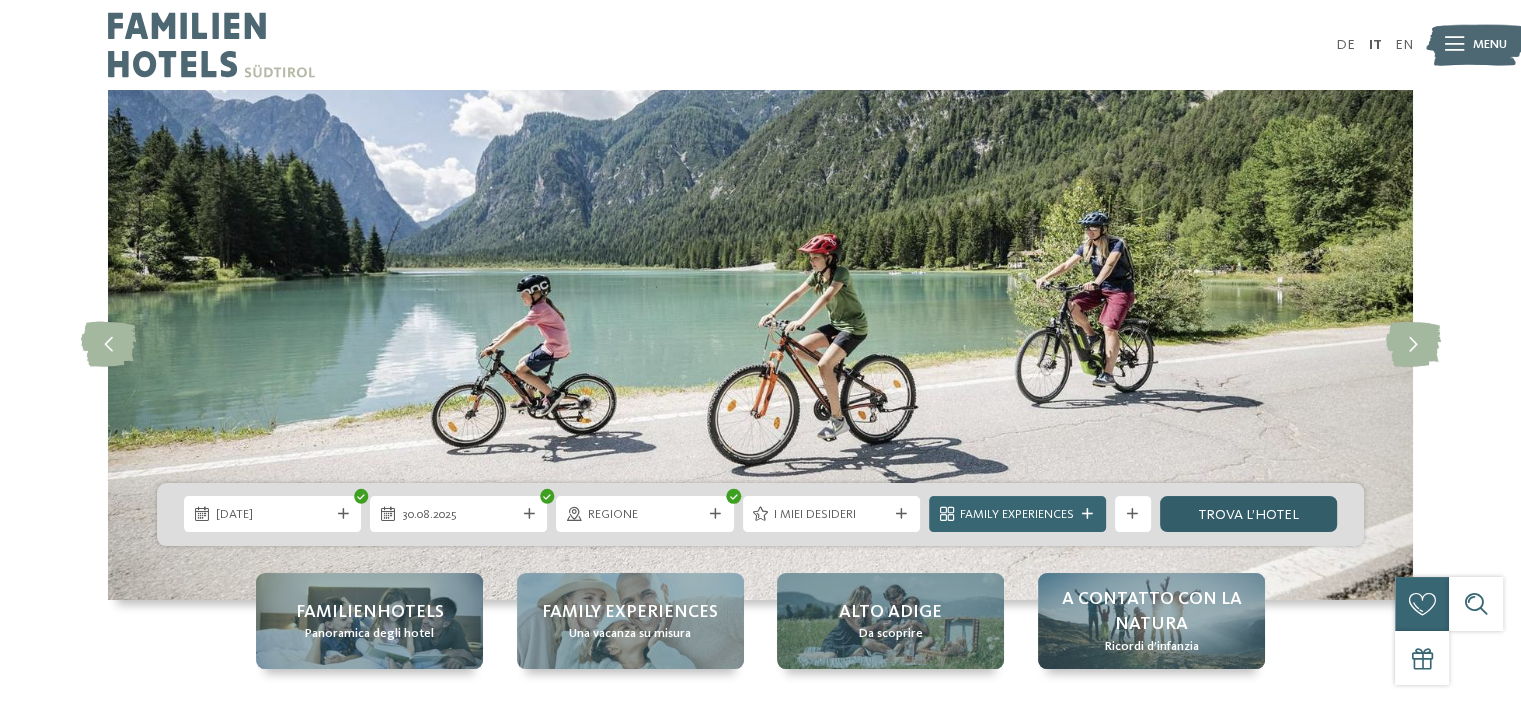 click on "trova l’hotel" at bounding box center [1248, 514] 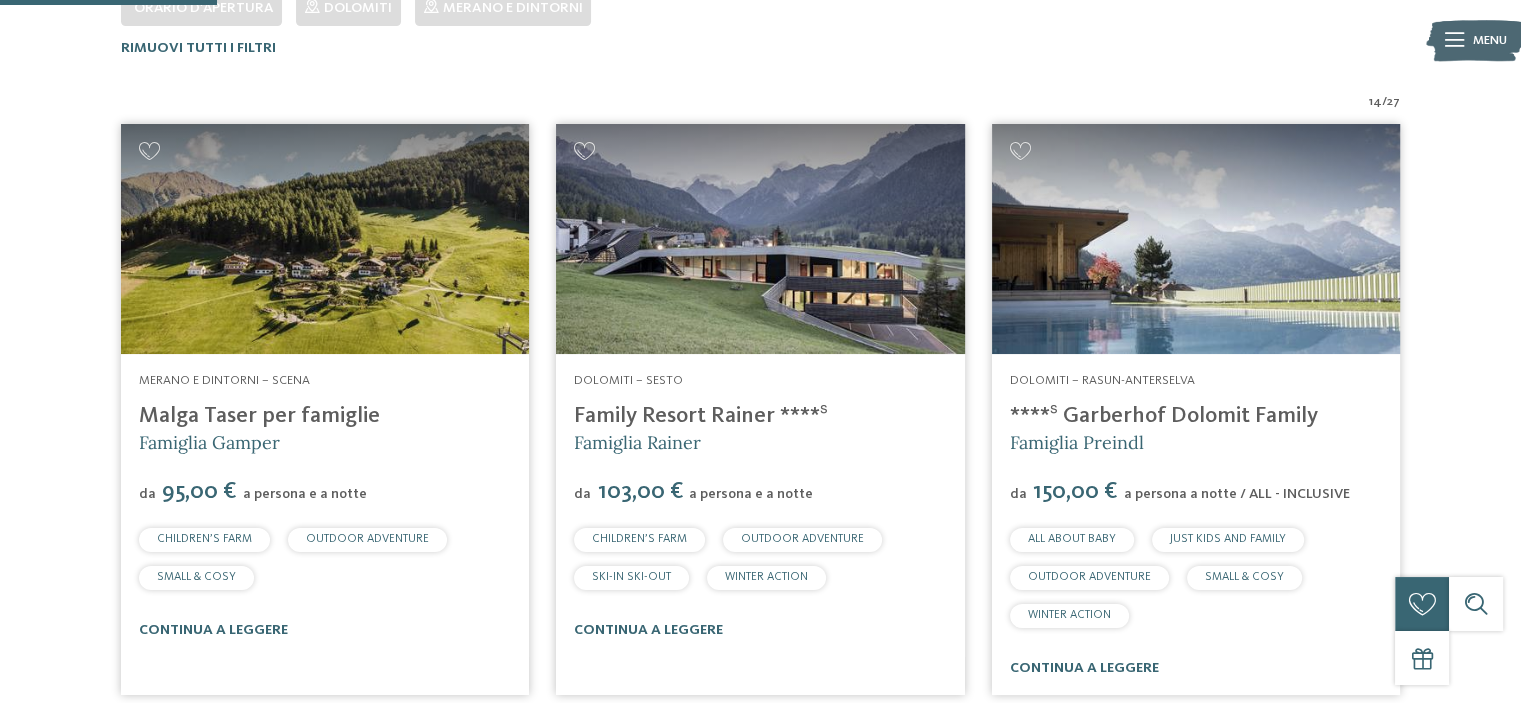 scroll, scrollTop: 0, scrollLeft: 0, axis: both 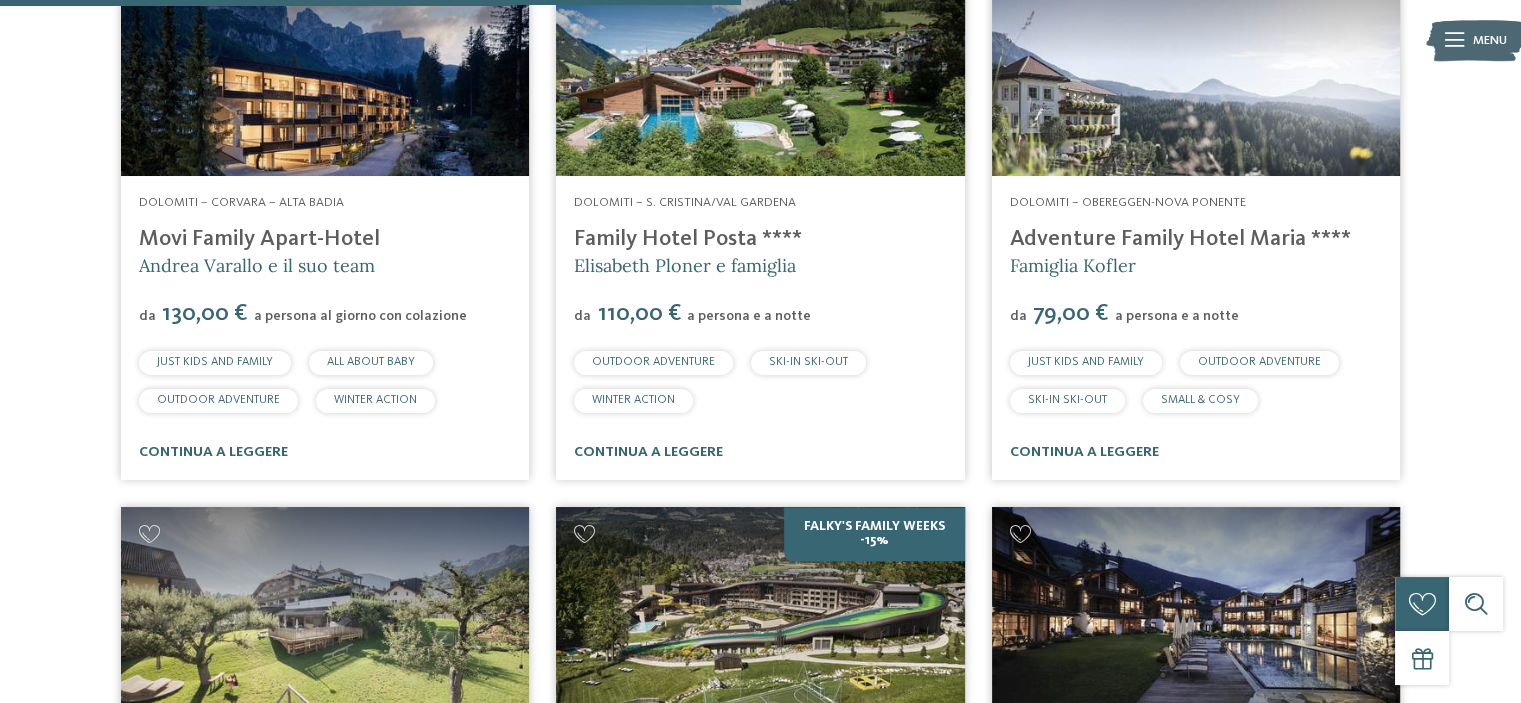click on "Movi Family Apart-Hotel" at bounding box center [259, 239] 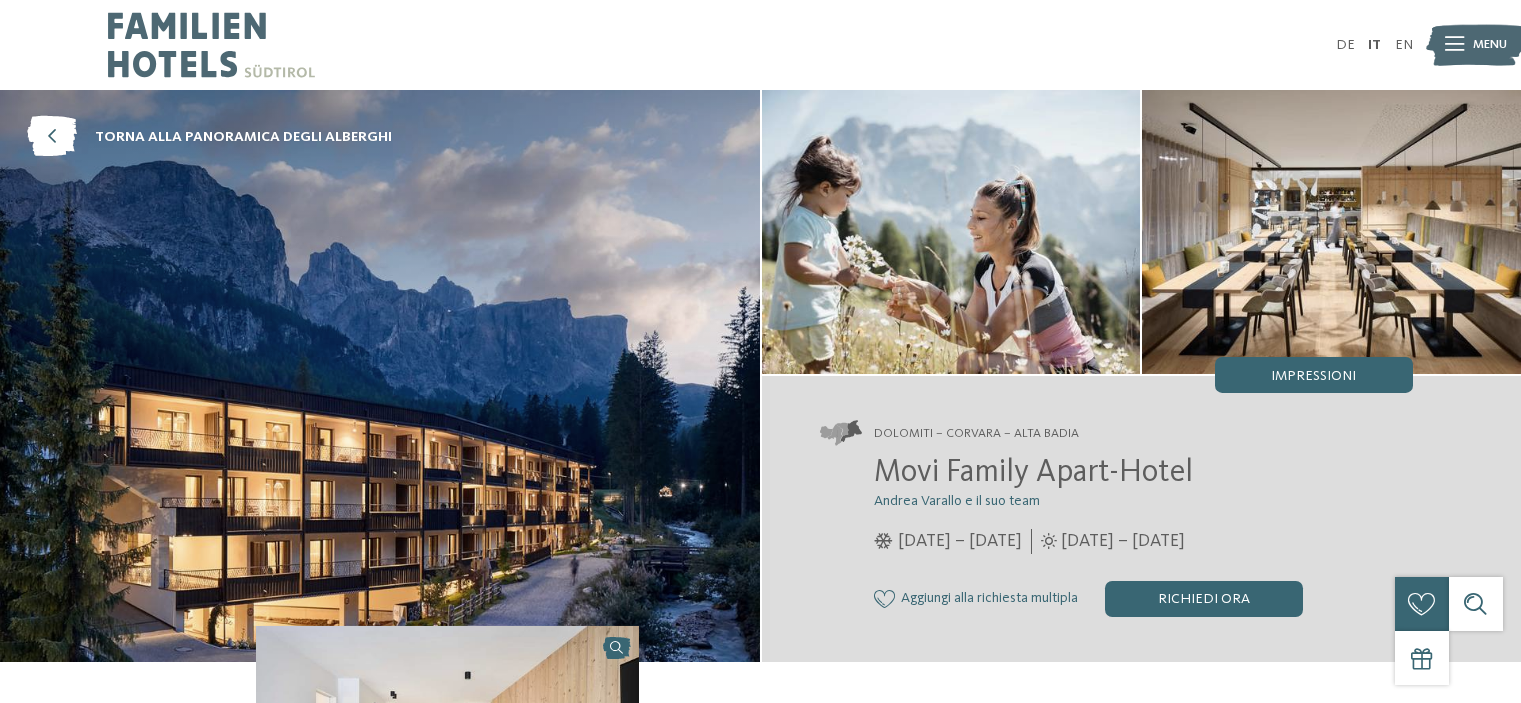 scroll, scrollTop: 0, scrollLeft: 0, axis: both 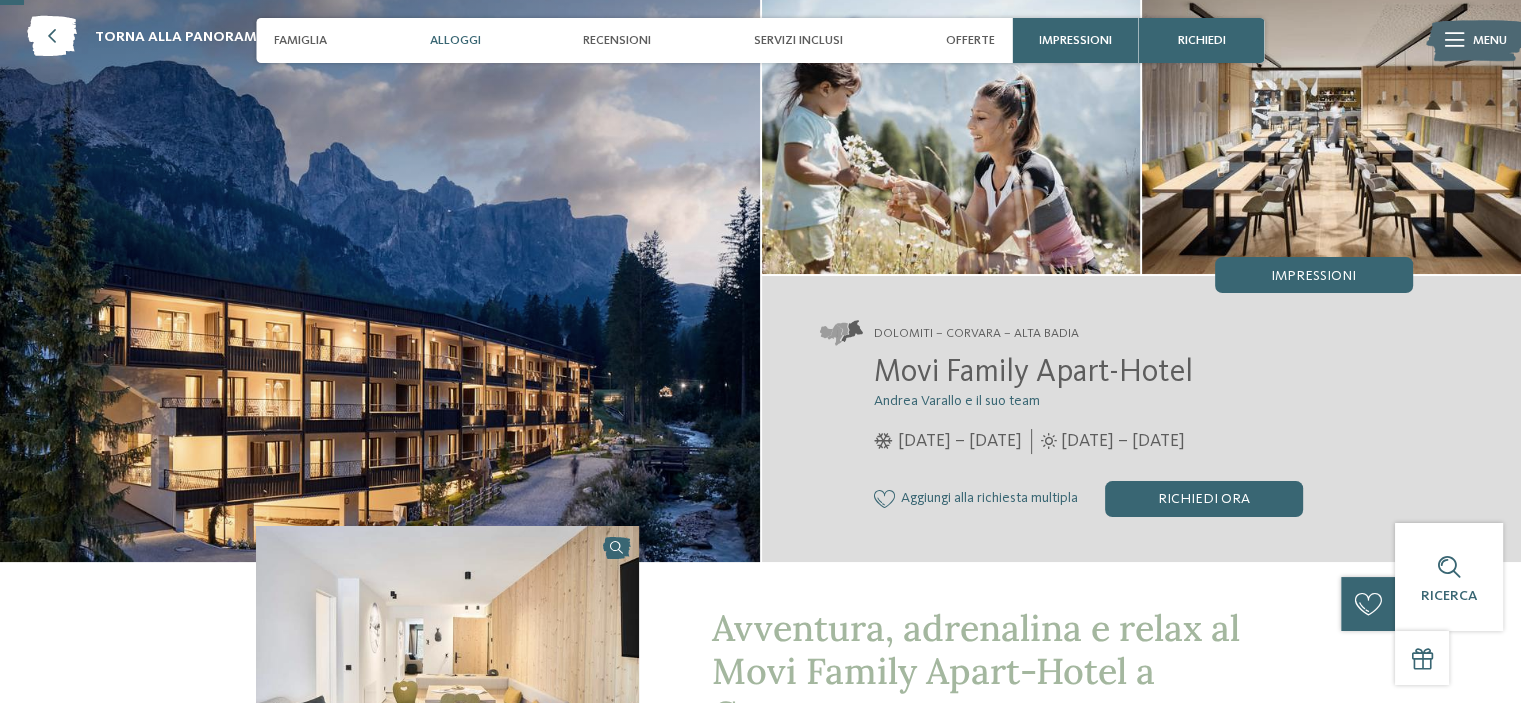 click on "Alloggi" at bounding box center [455, 40] 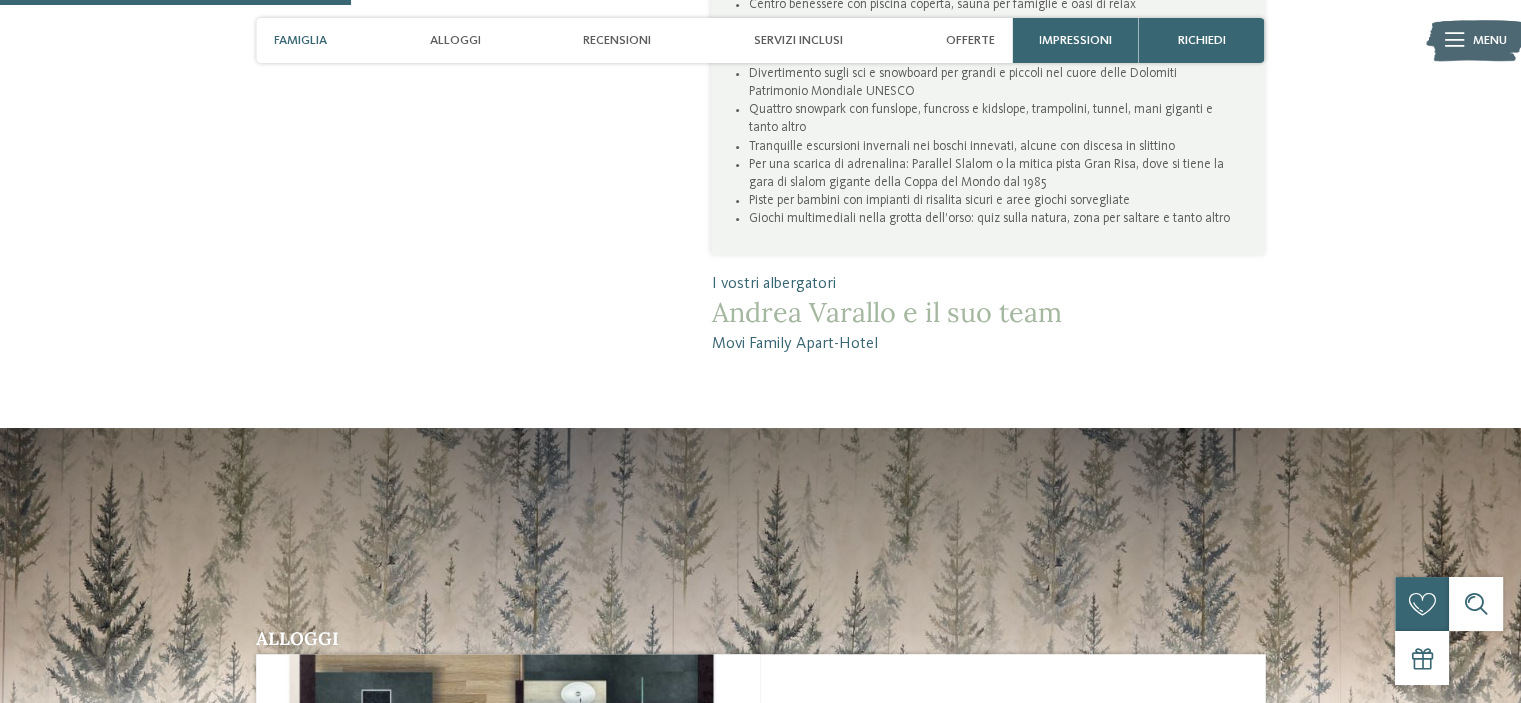 scroll, scrollTop: 1488, scrollLeft: 0, axis: vertical 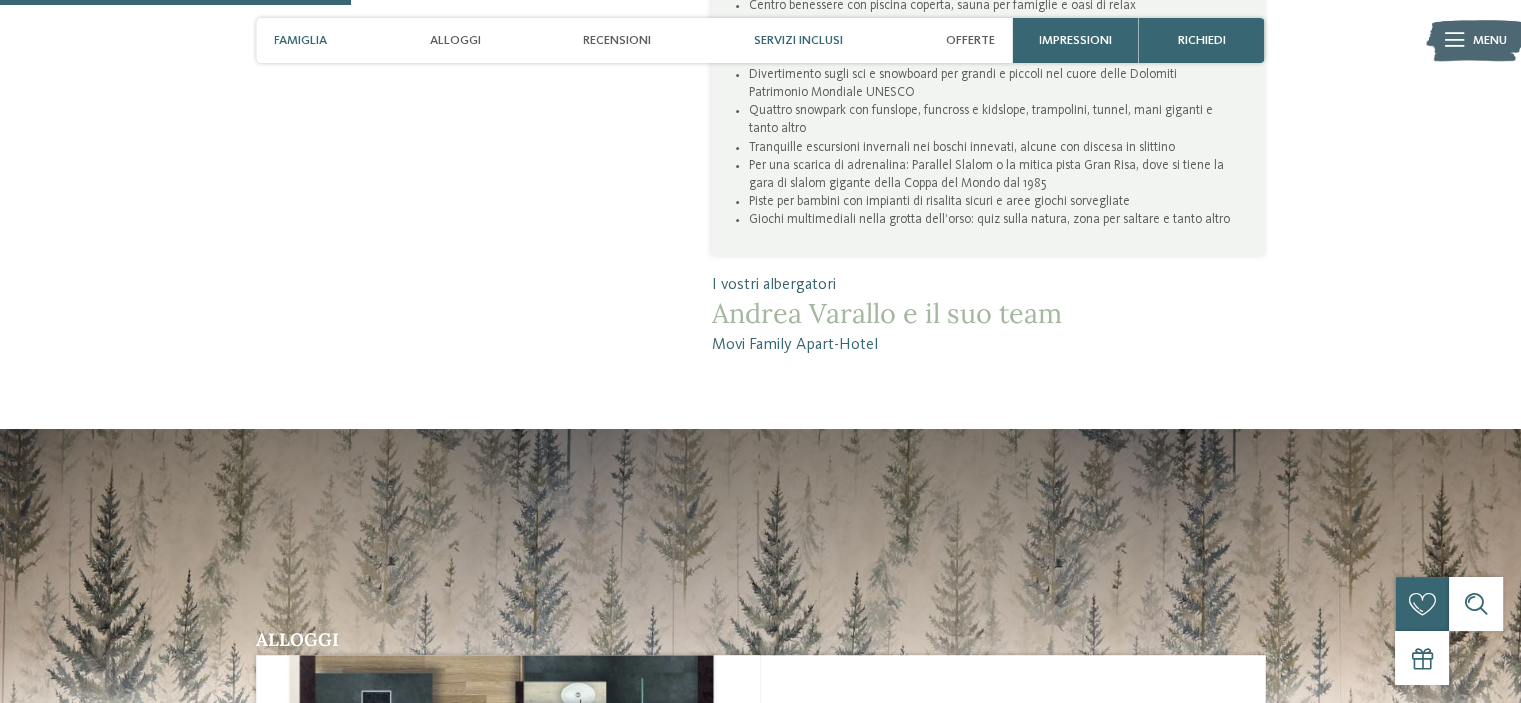 click on "Servizi inclusi" at bounding box center (798, 40) 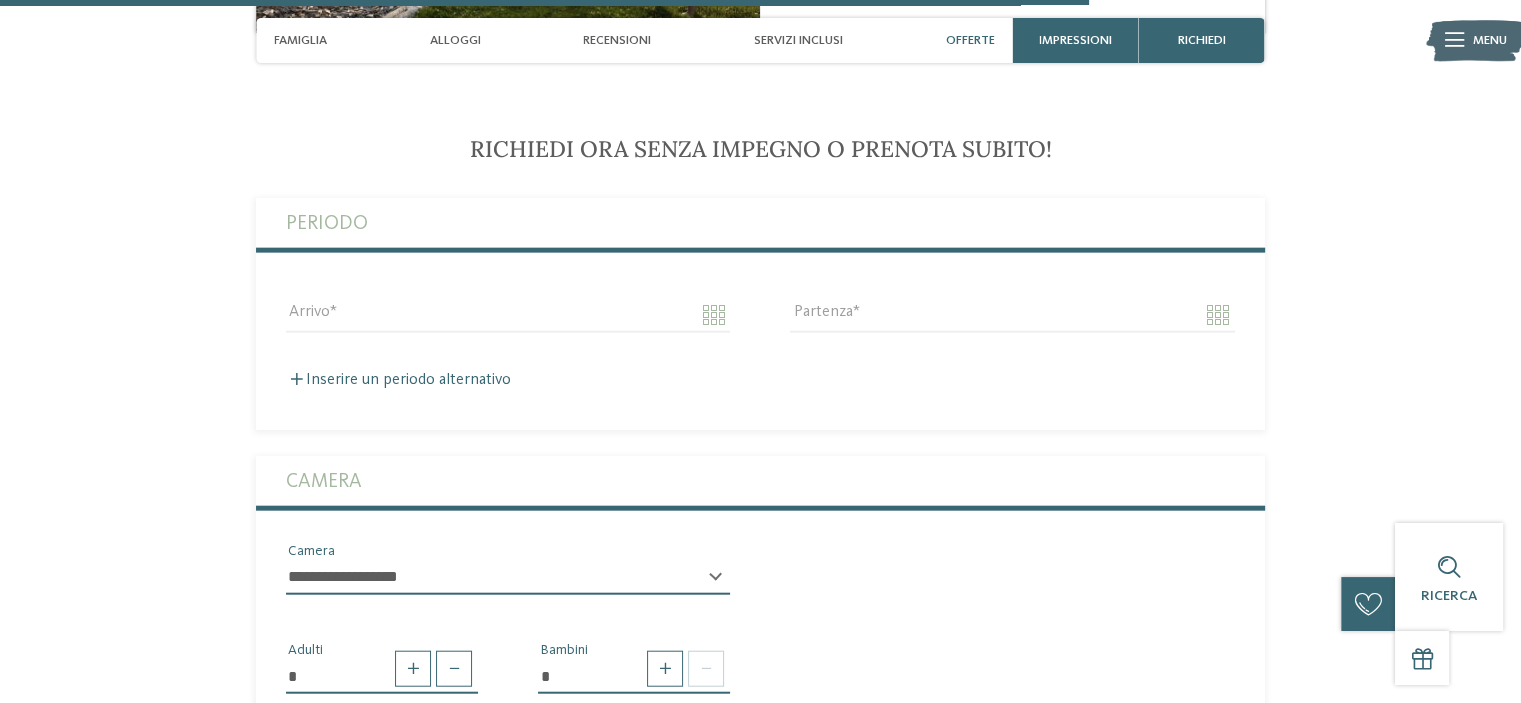 scroll, scrollTop: 4647, scrollLeft: 0, axis: vertical 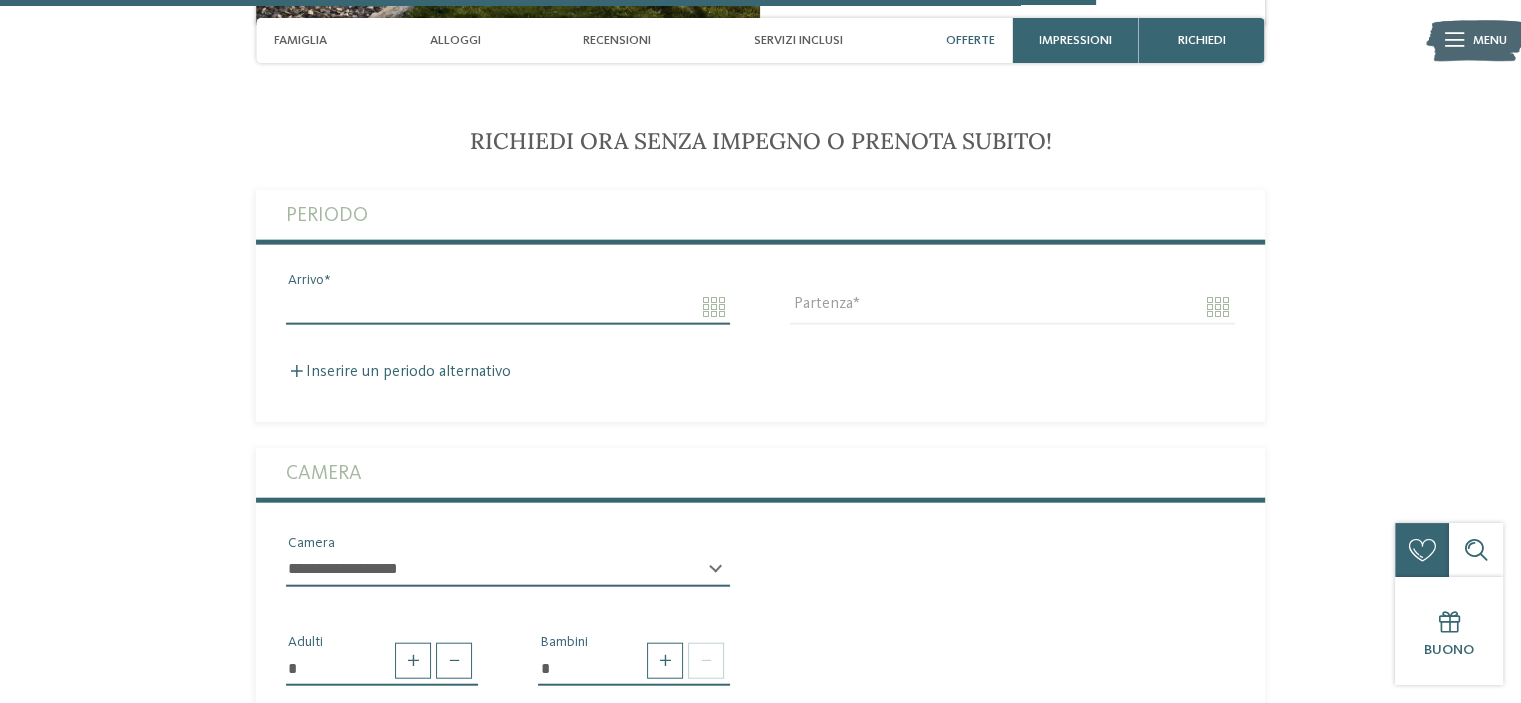 click on "Arrivo" at bounding box center (508, 307) 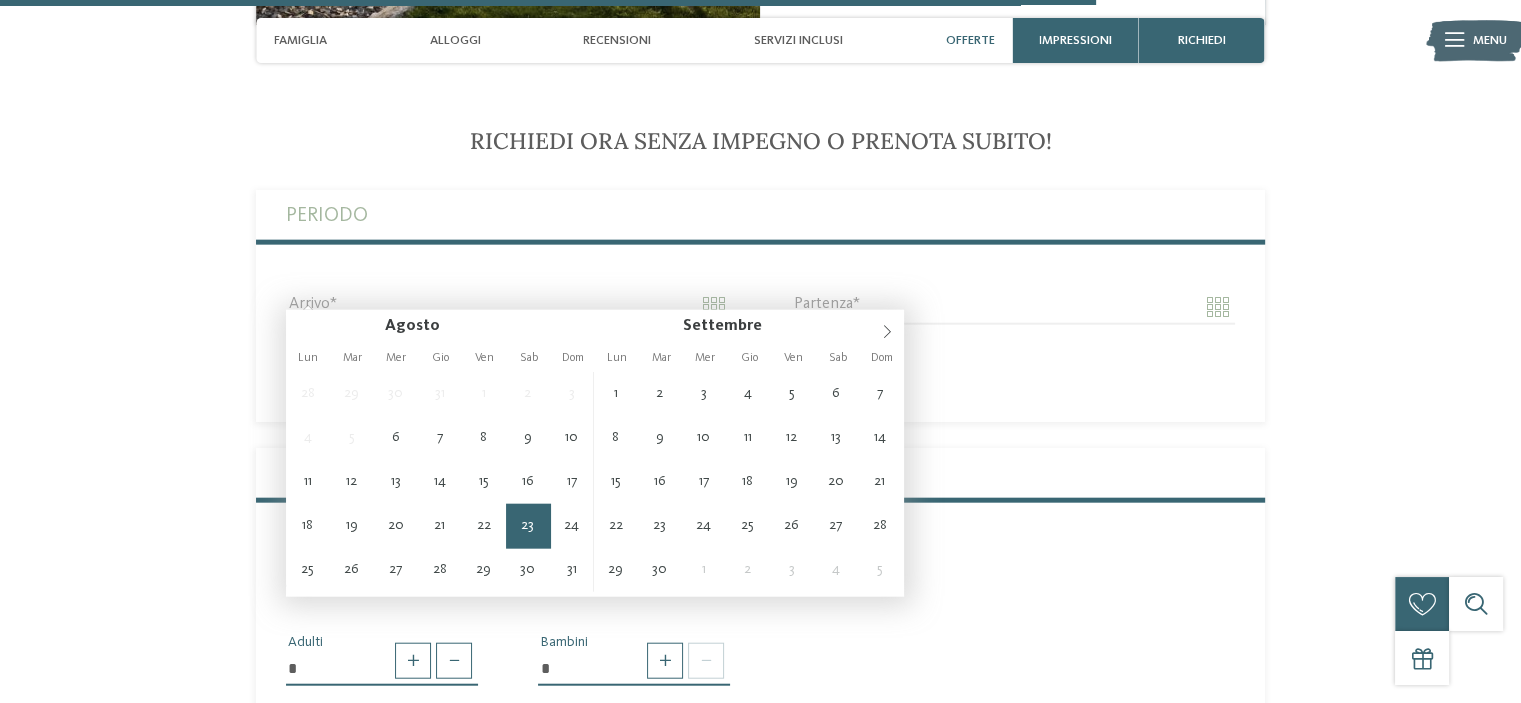 type on "**********" 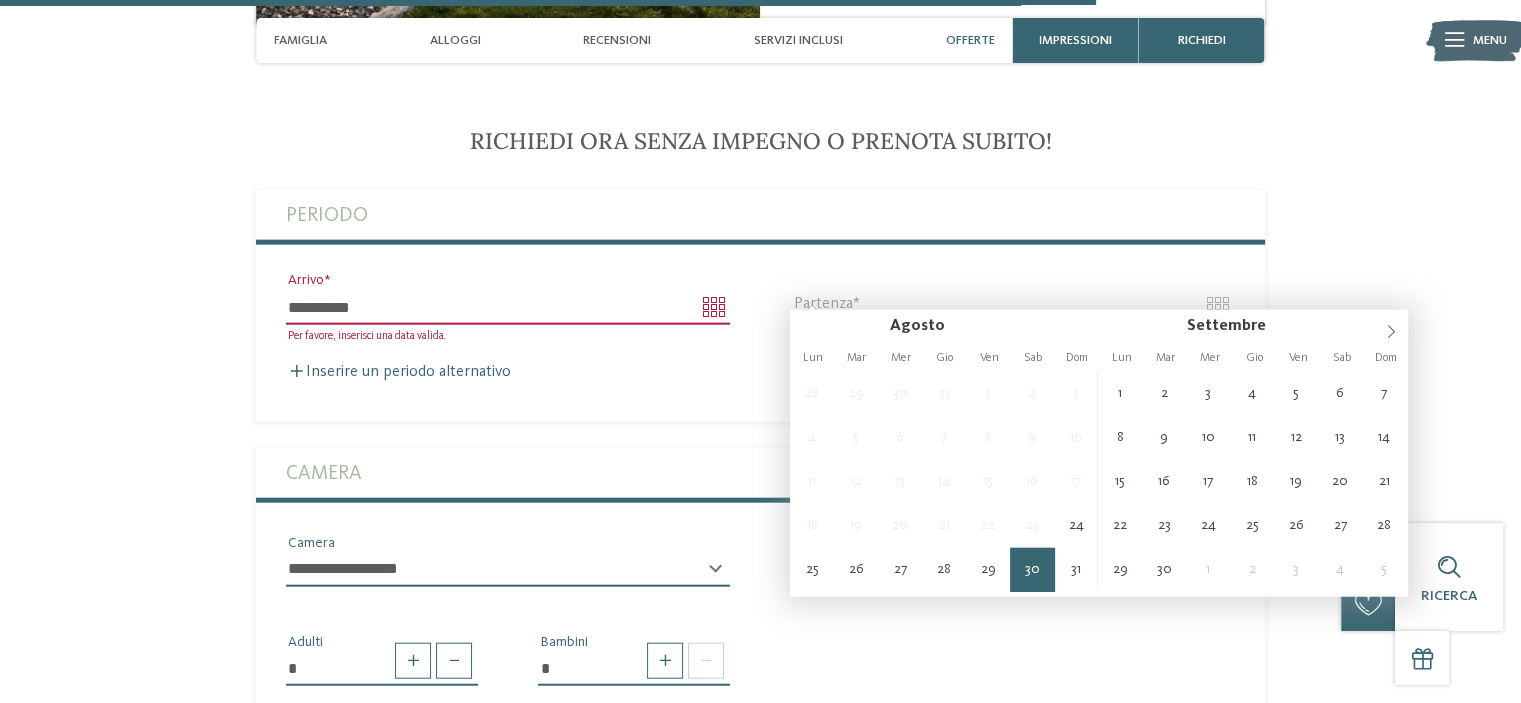 type on "**********" 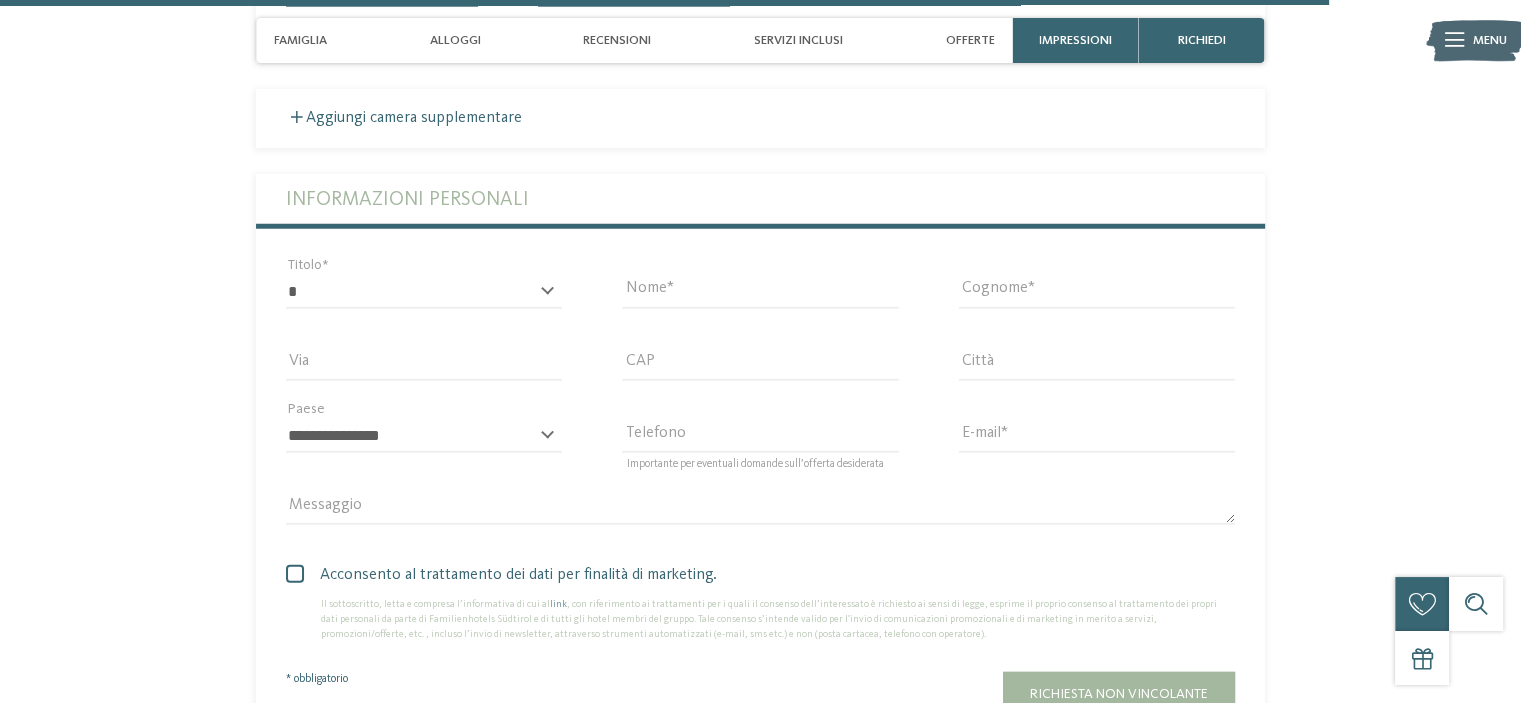 scroll, scrollTop: 5347, scrollLeft: 0, axis: vertical 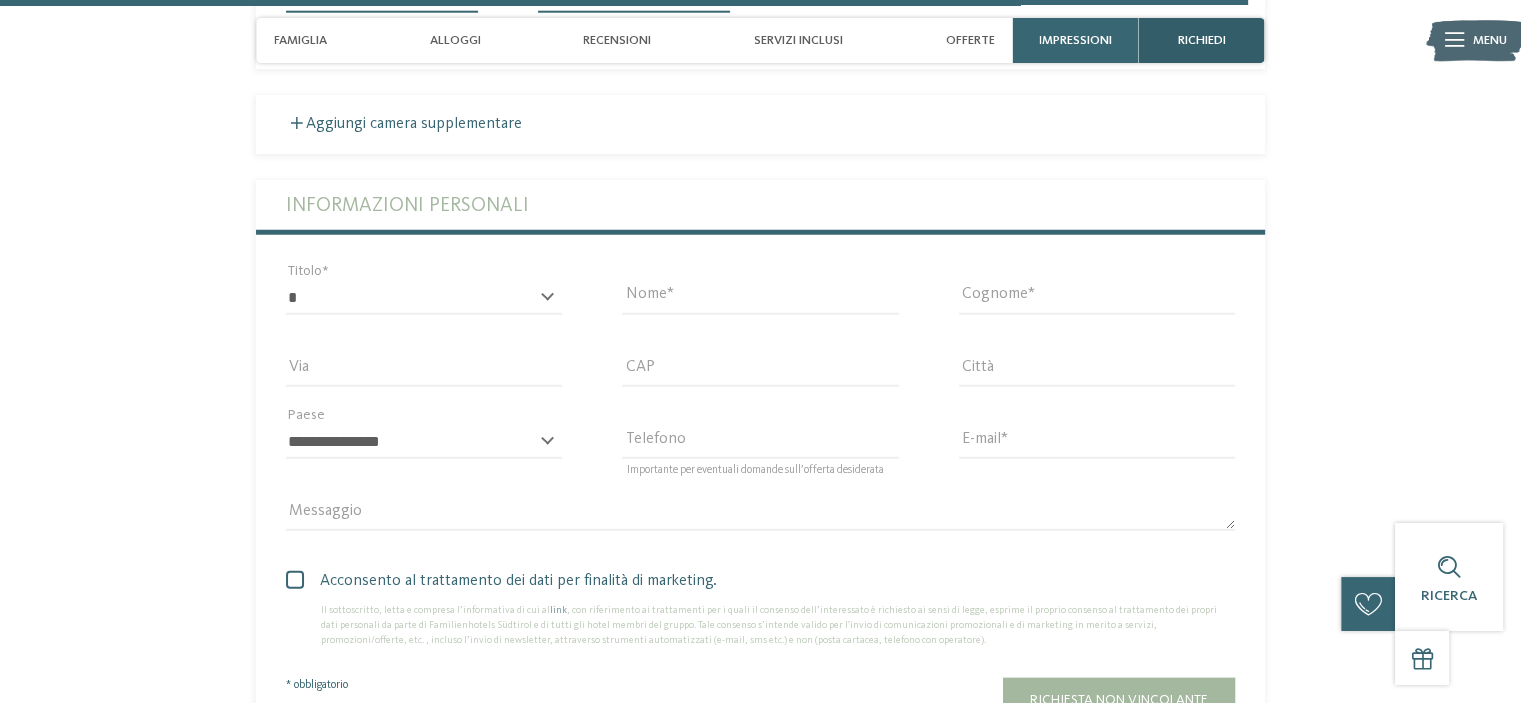 click on "richiedi" at bounding box center [1202, 40] 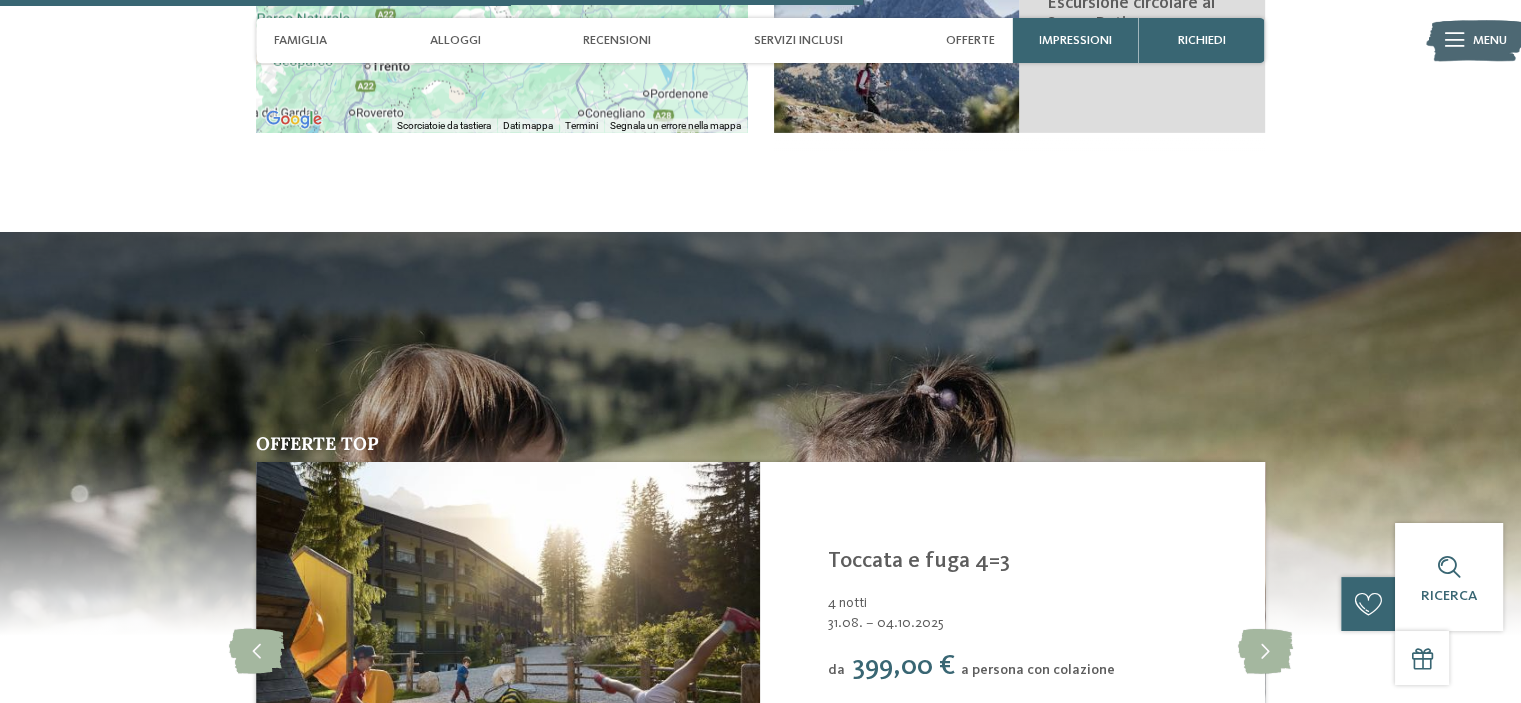 scroll, scrollTop: 3647, scrollLeft: 0, axis: vertical 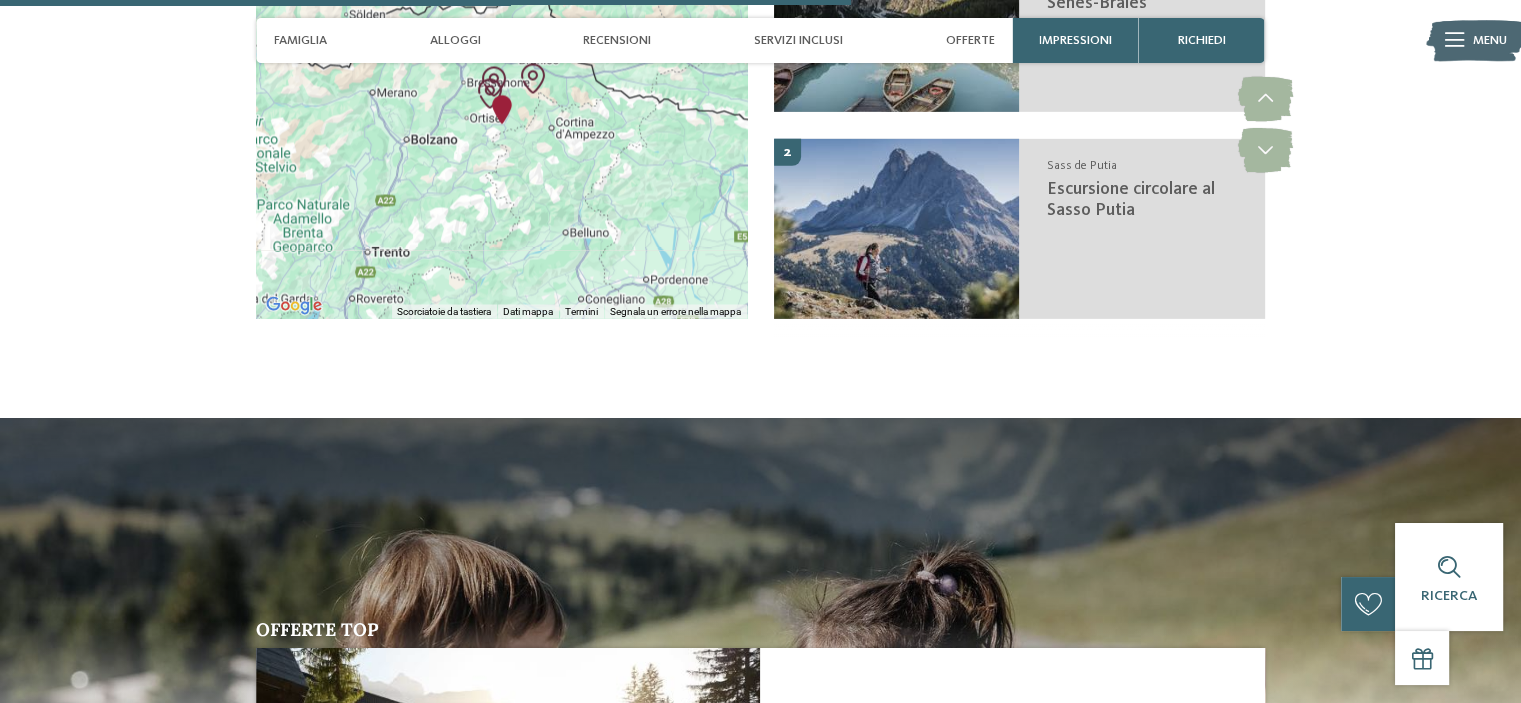 click on "Menu" at bounding box center [1490, 41] 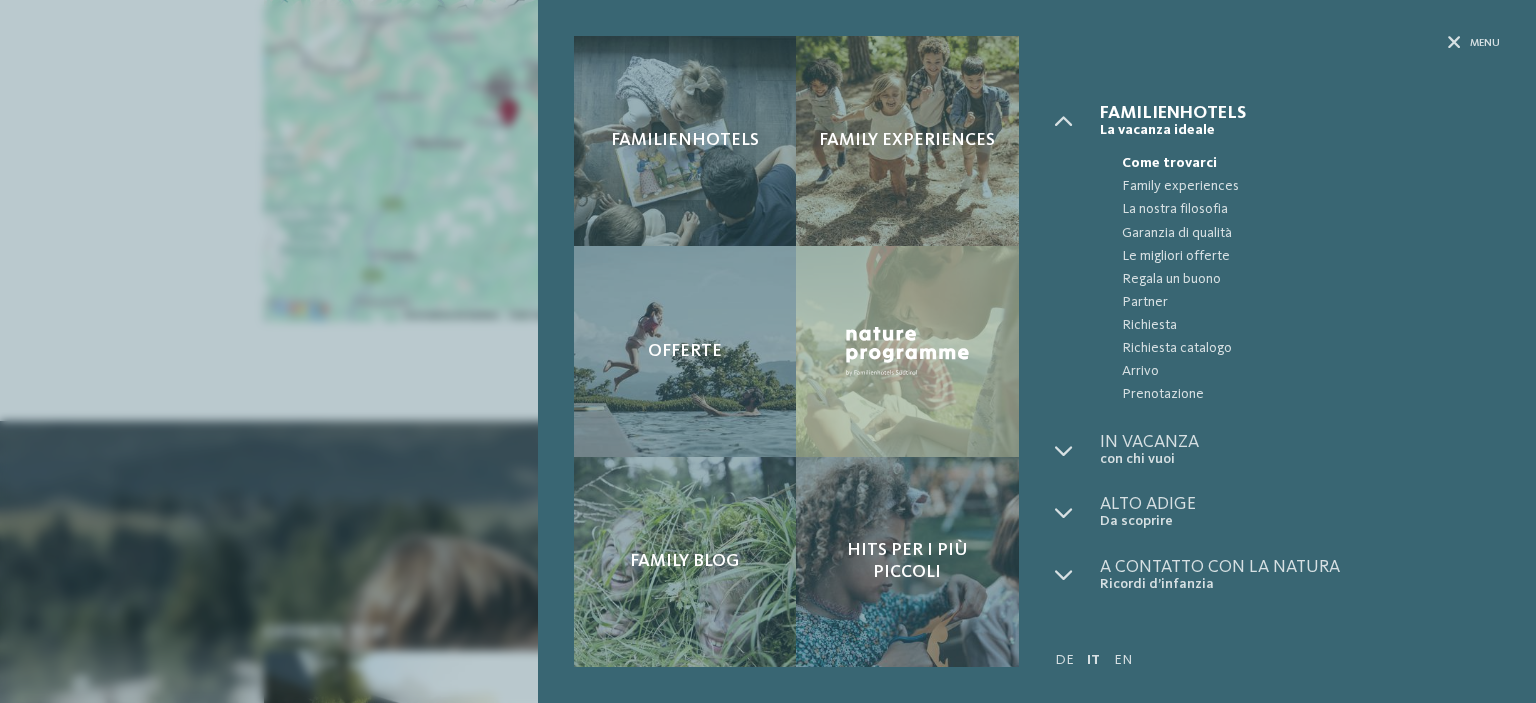 click on "Menu
Familienhotels
Menu" at bounding box center (1268, 351) 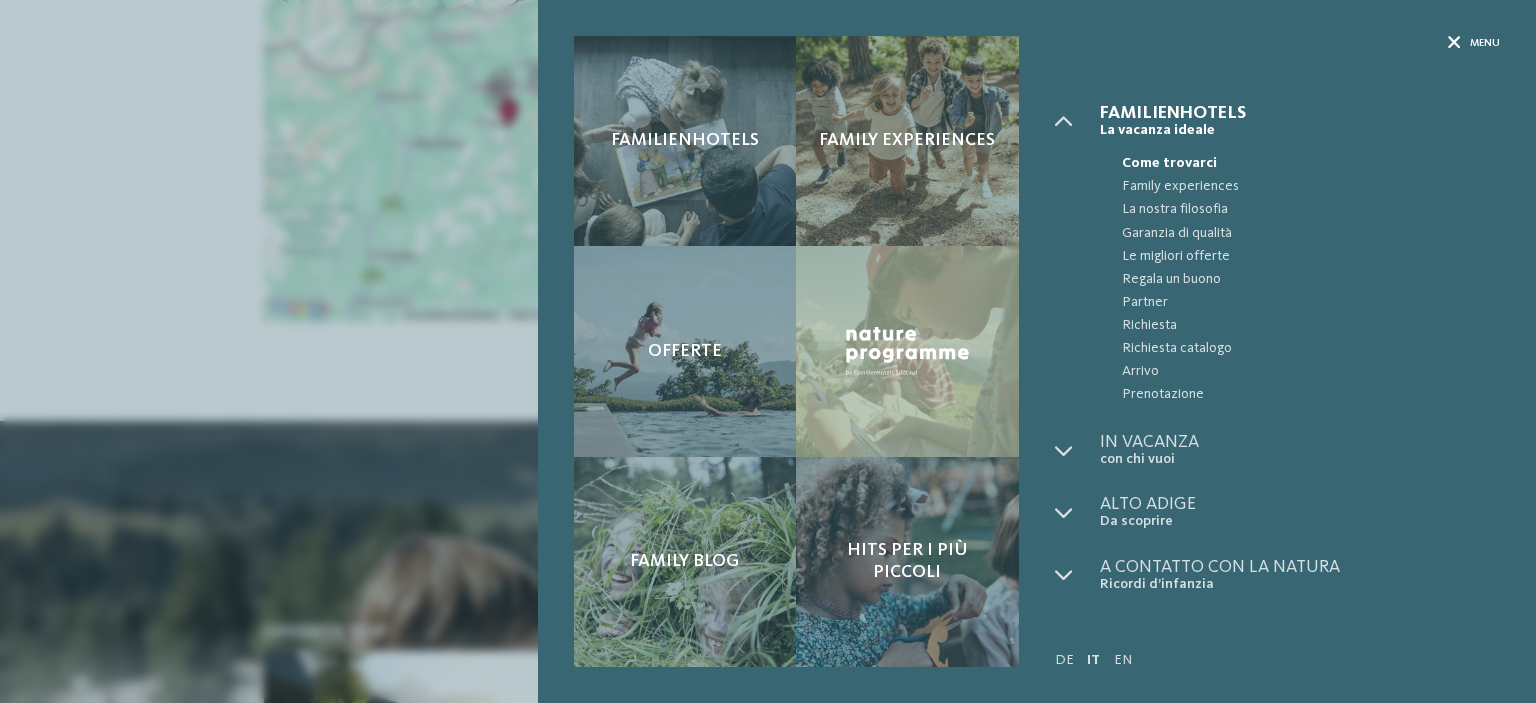 click on "Menu" at bounding box center [1474, 43] 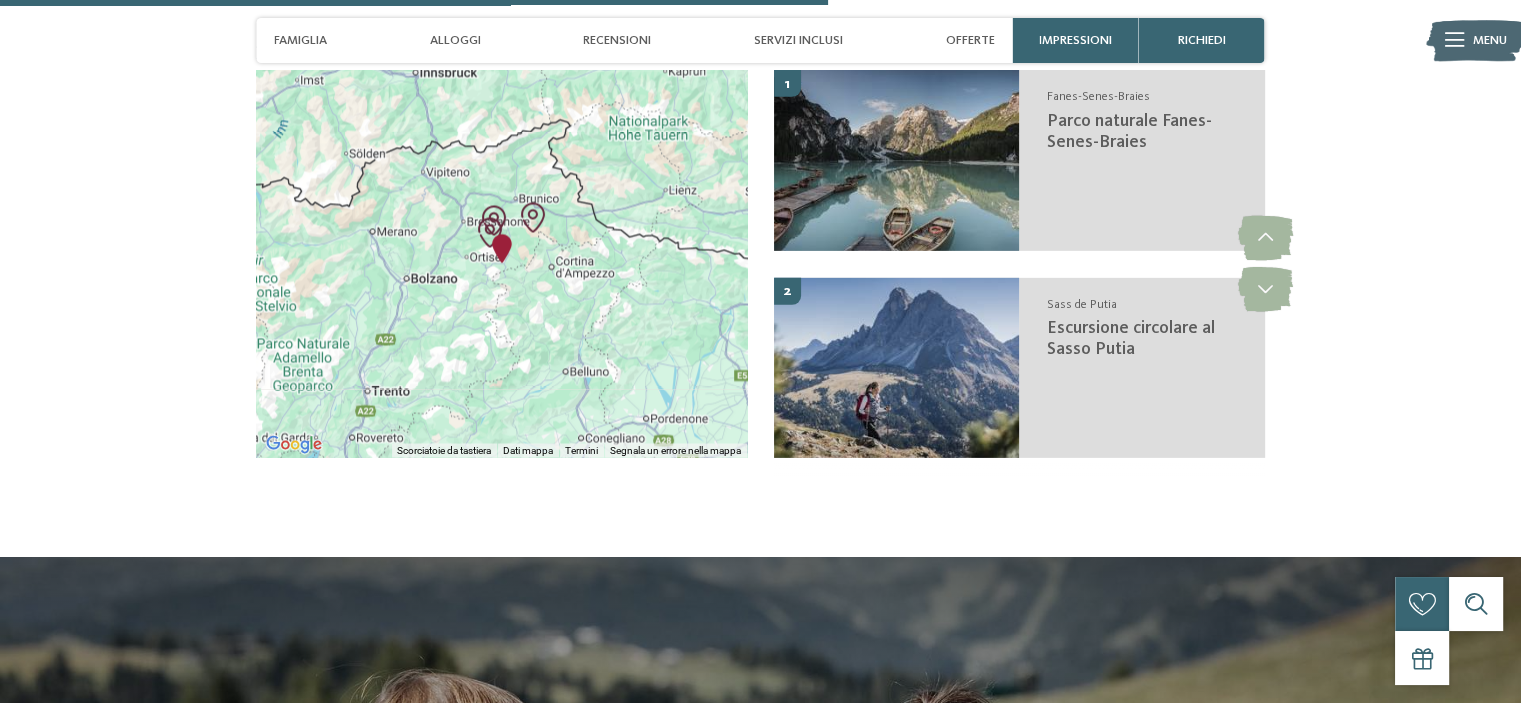 scroll, scrollTop: 3447, scrollLeft: 0, axis: vertical 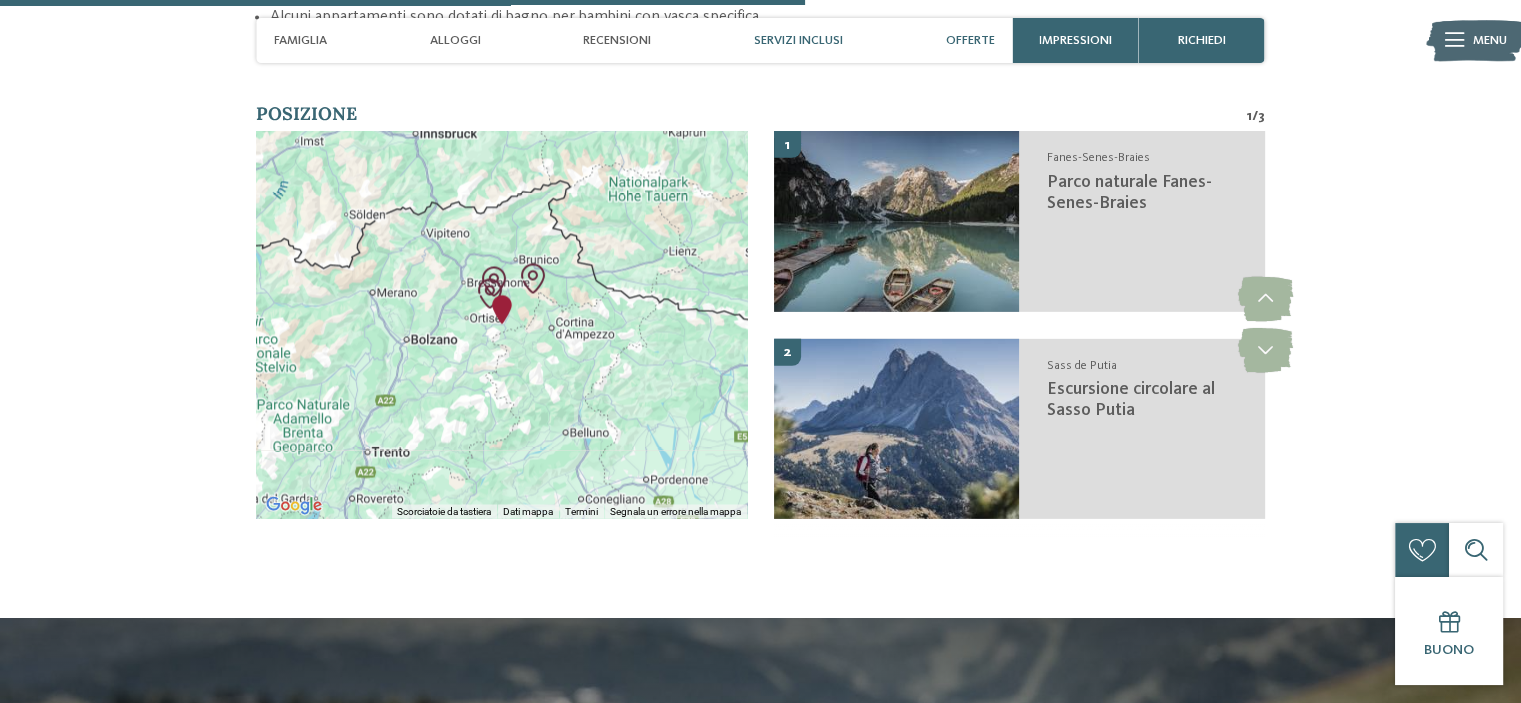 click on "Offerte" at bounding box center (970, 40) 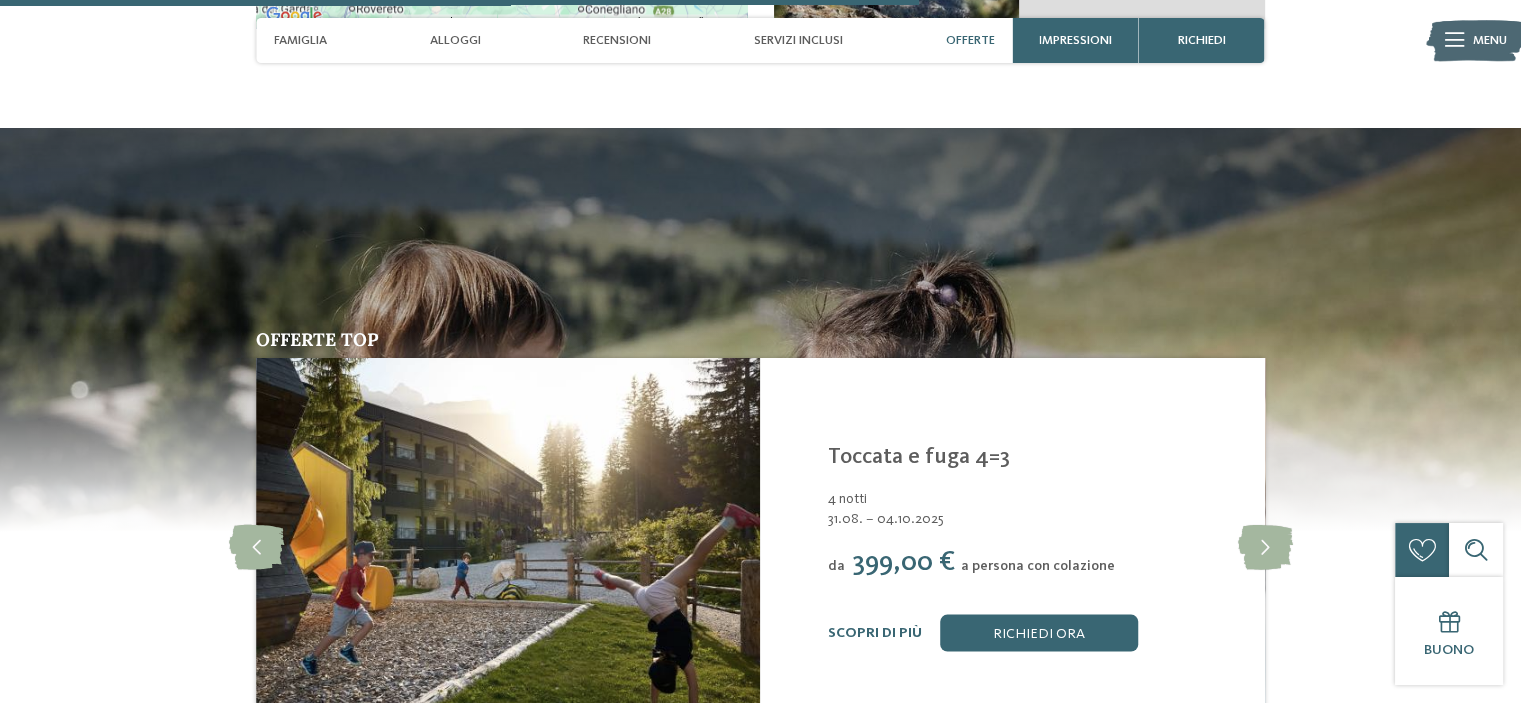 scroll, scrollTop: 3937, scrollLeft: 0, axis: vertical 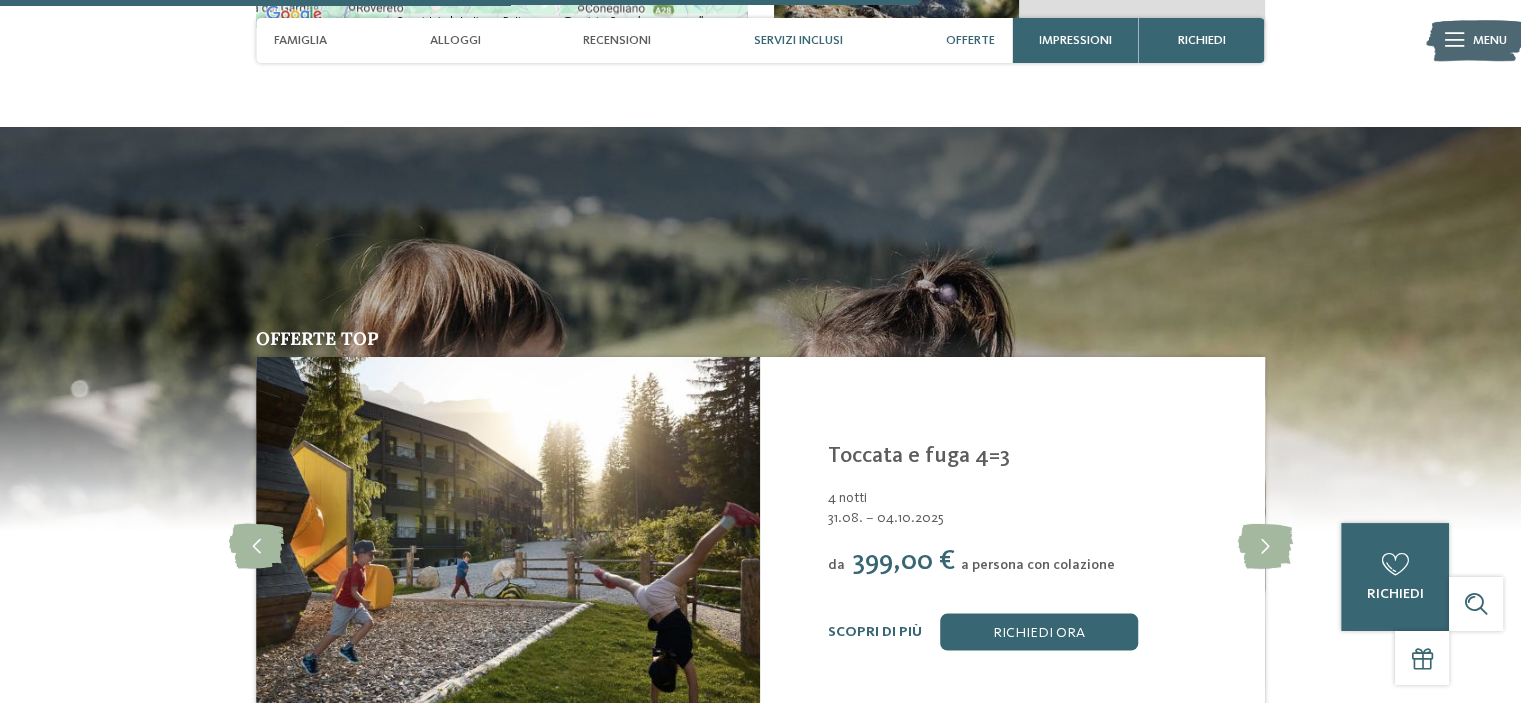 click on "Servizi inclusi" at bounding box center (798, 40) 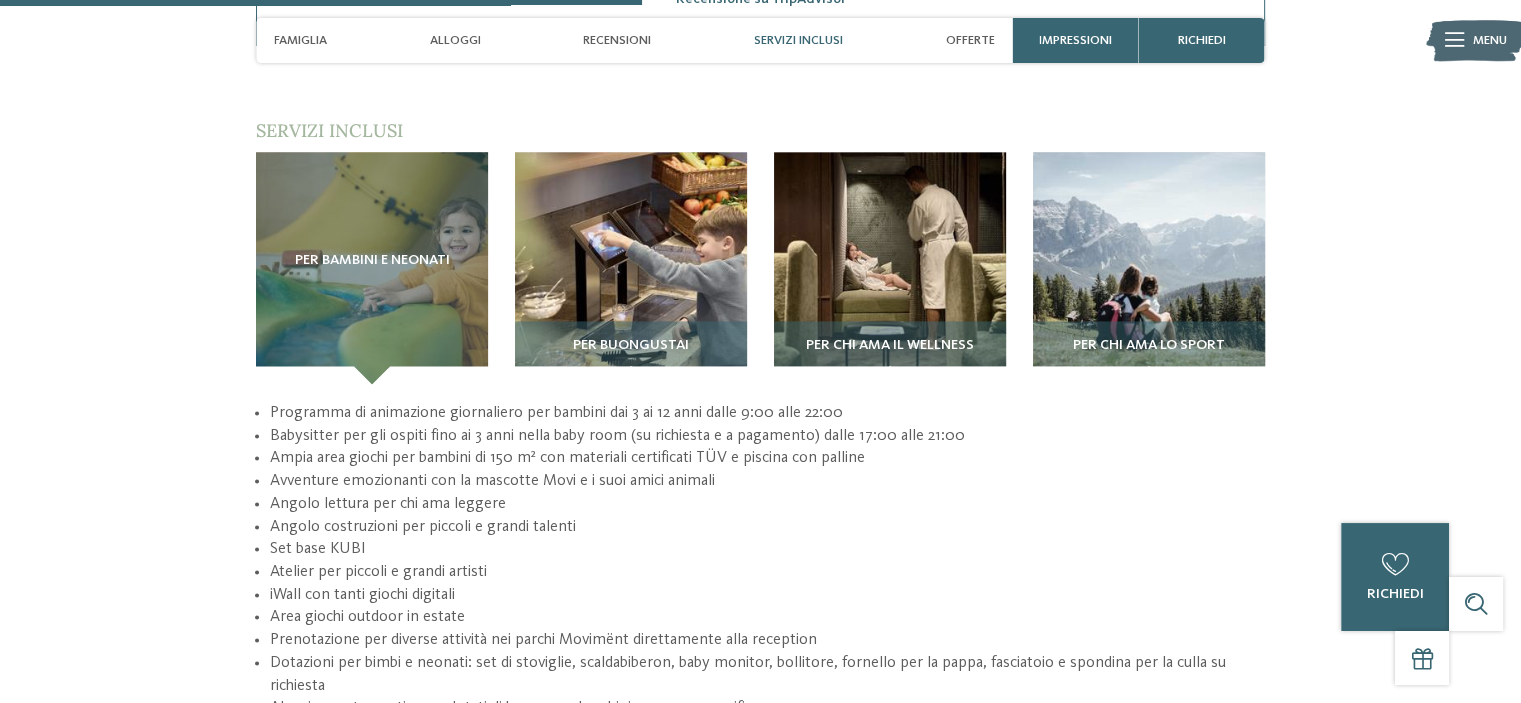 scroll, scrollTop: 2747, scrollLeft: 0, axis: vertical 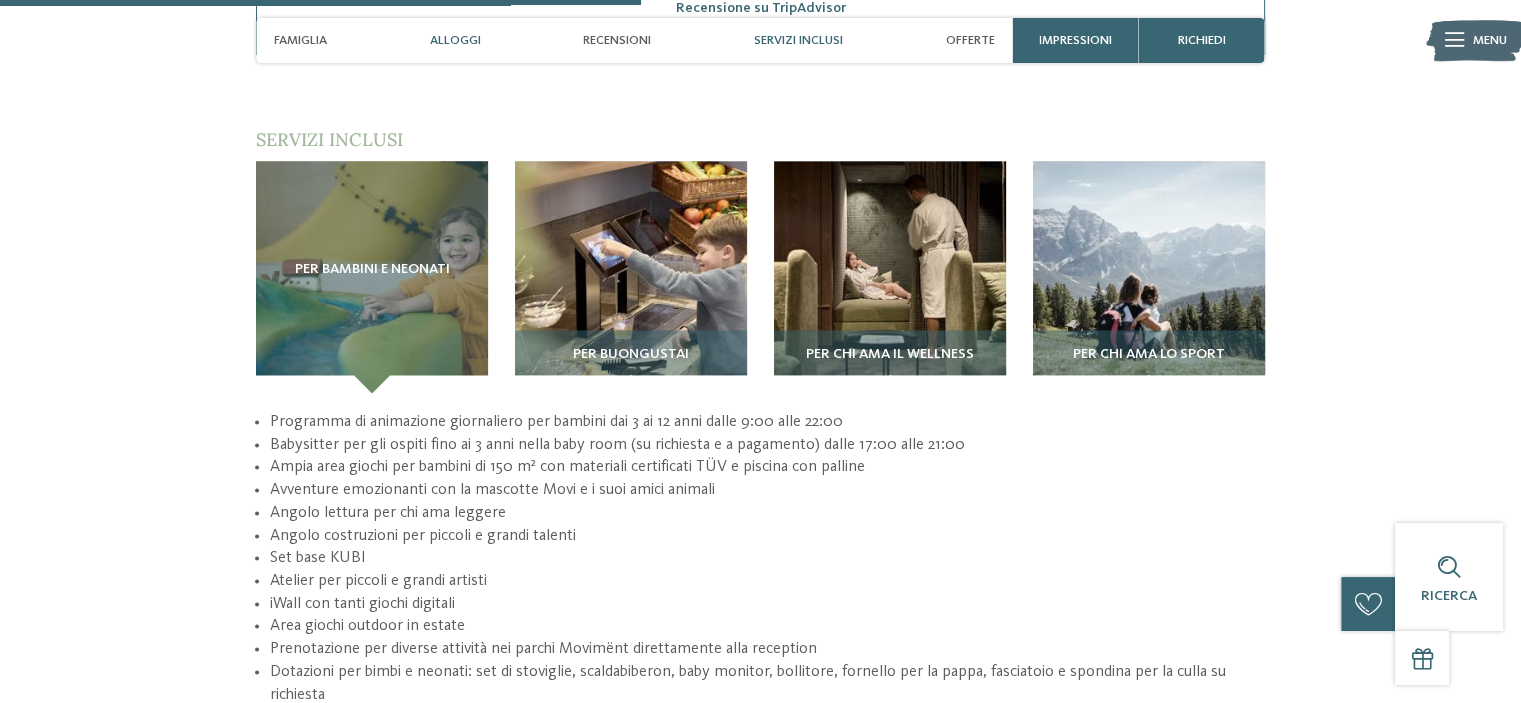 click on "Alloggi" at bounding box center [455, 40] 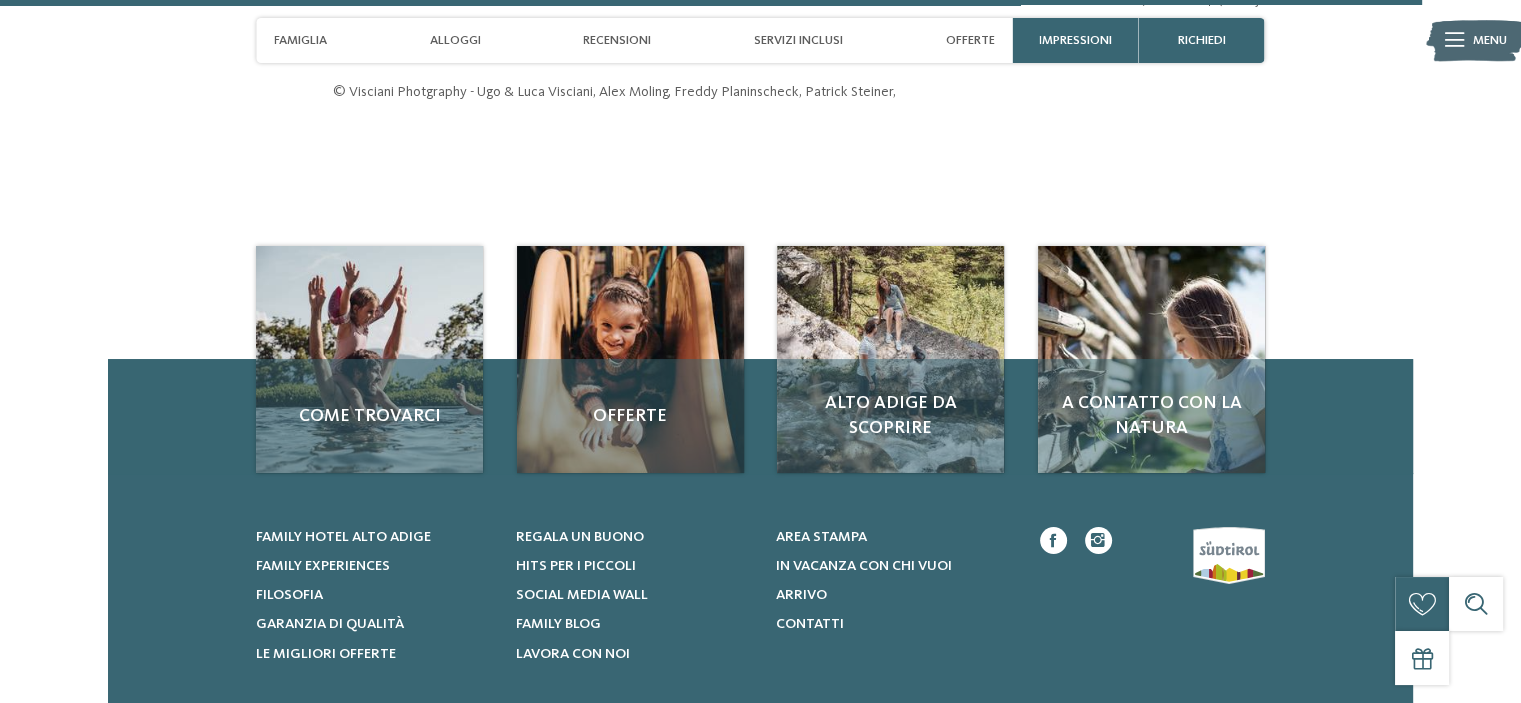 scroll, scrollTop: 6088, scrollLeft: 0, axis: vertical 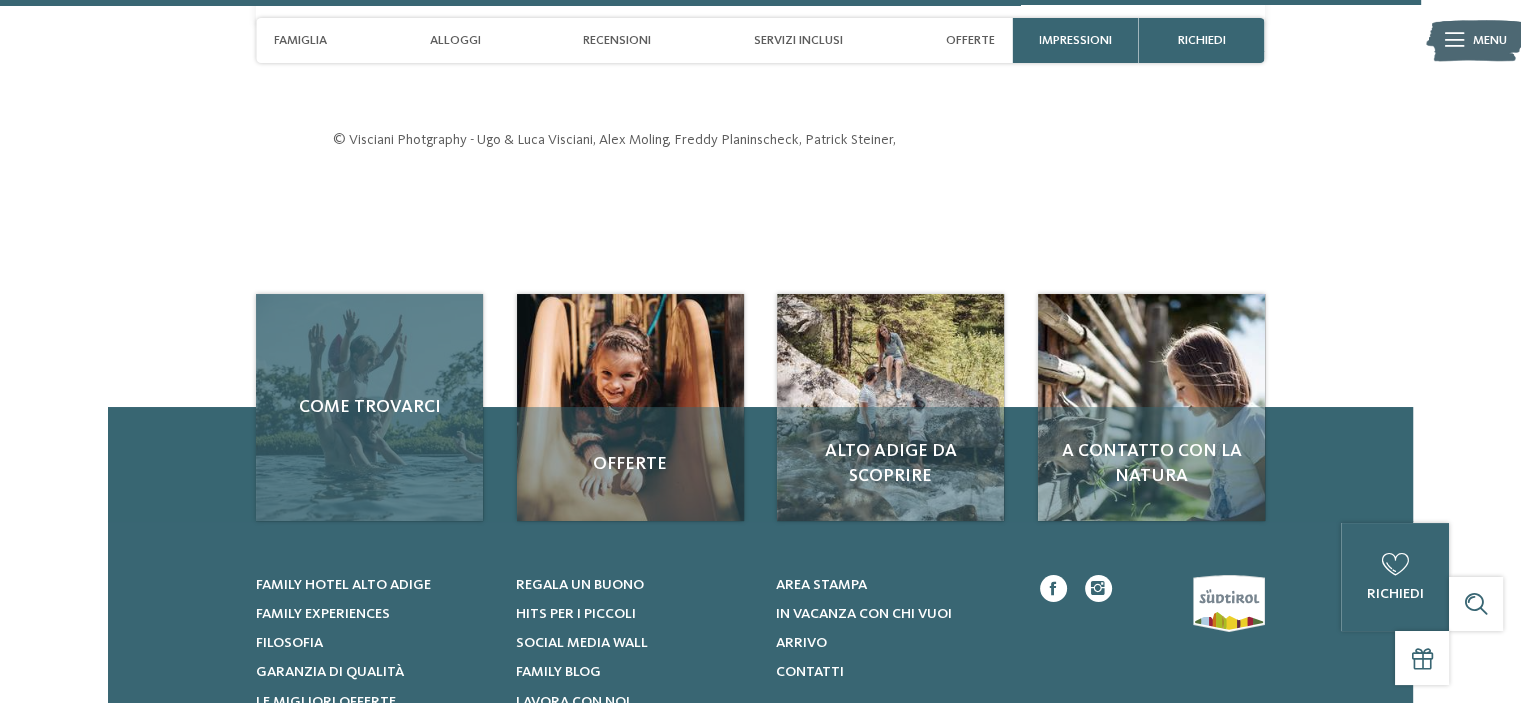 click on "Come trovarci" at bounding box center [369, 407] 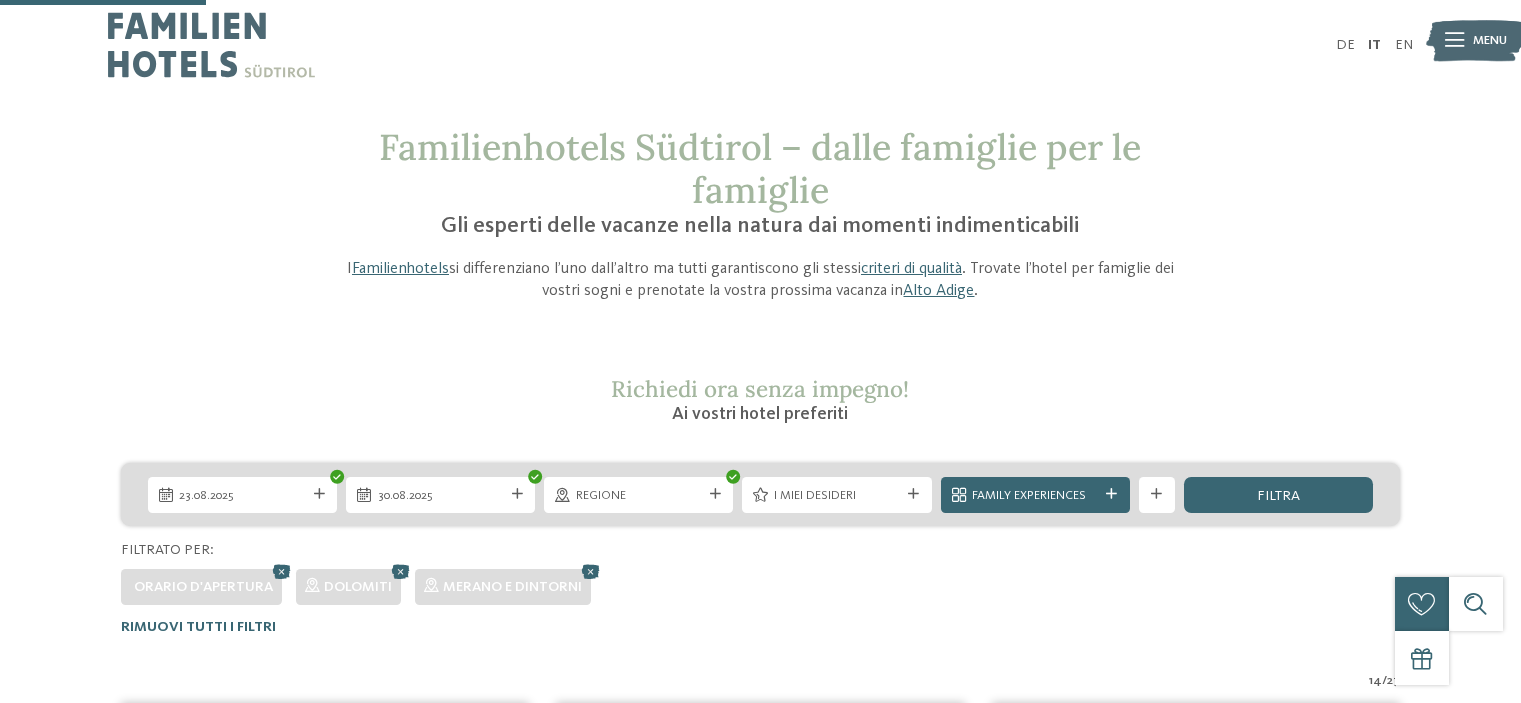 scroll, scrollTop: 579, scrollLeft: 0, axis: vertical 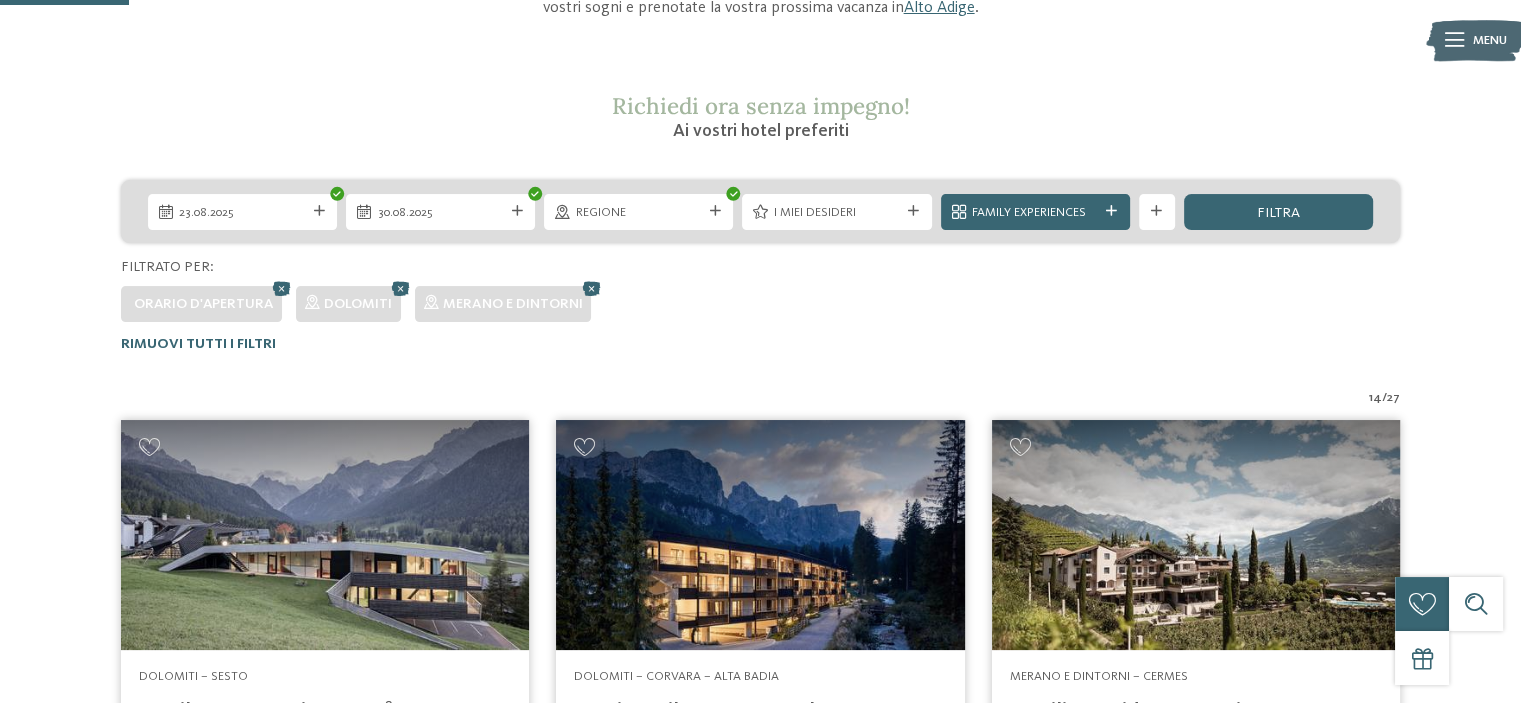 drag, startPoint x: 701, startPoint y: 357, endPoint x: 696, endPoint y: 377, distance: 20.615528 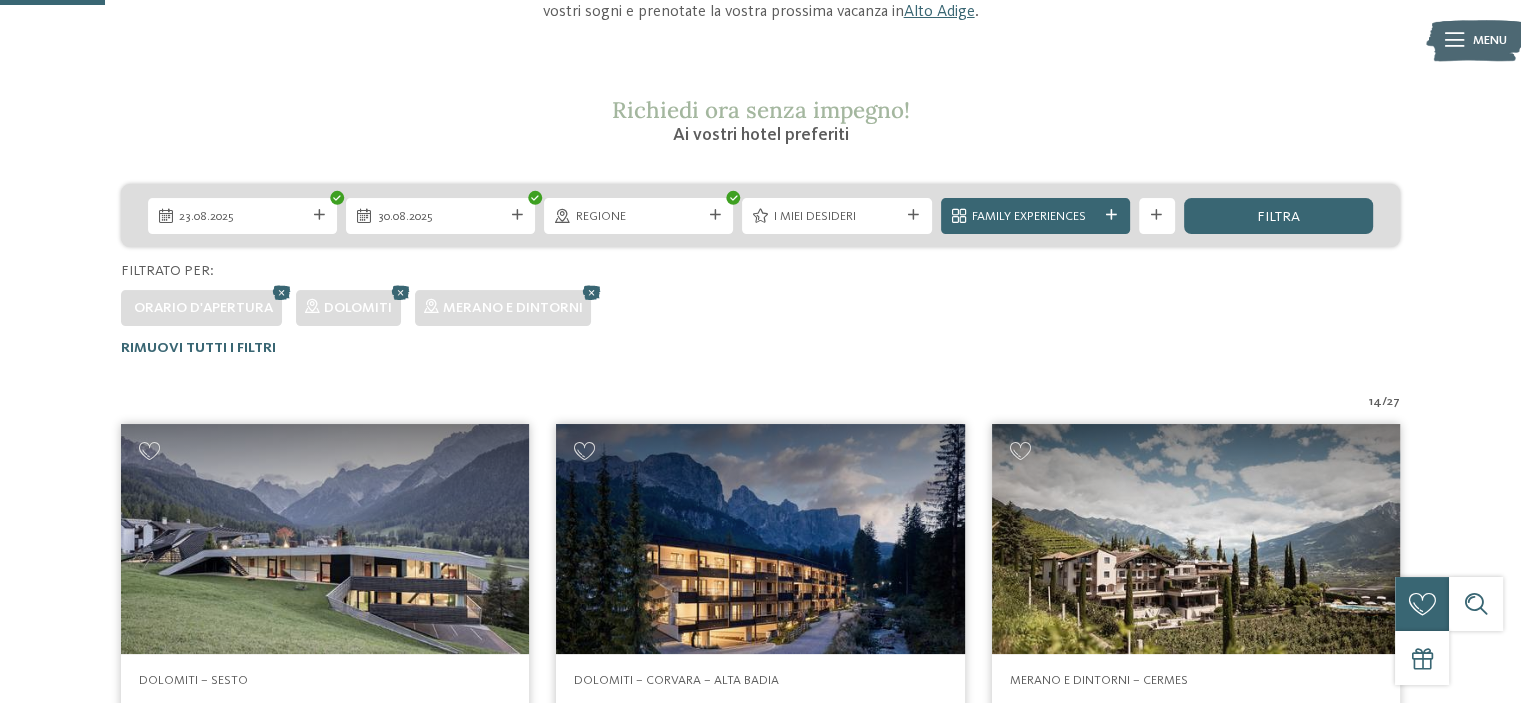 drag, startPoint x: 696, startPoint y: 377, endPoint x: 1232, endPoint y: 343, distance: 537.0773 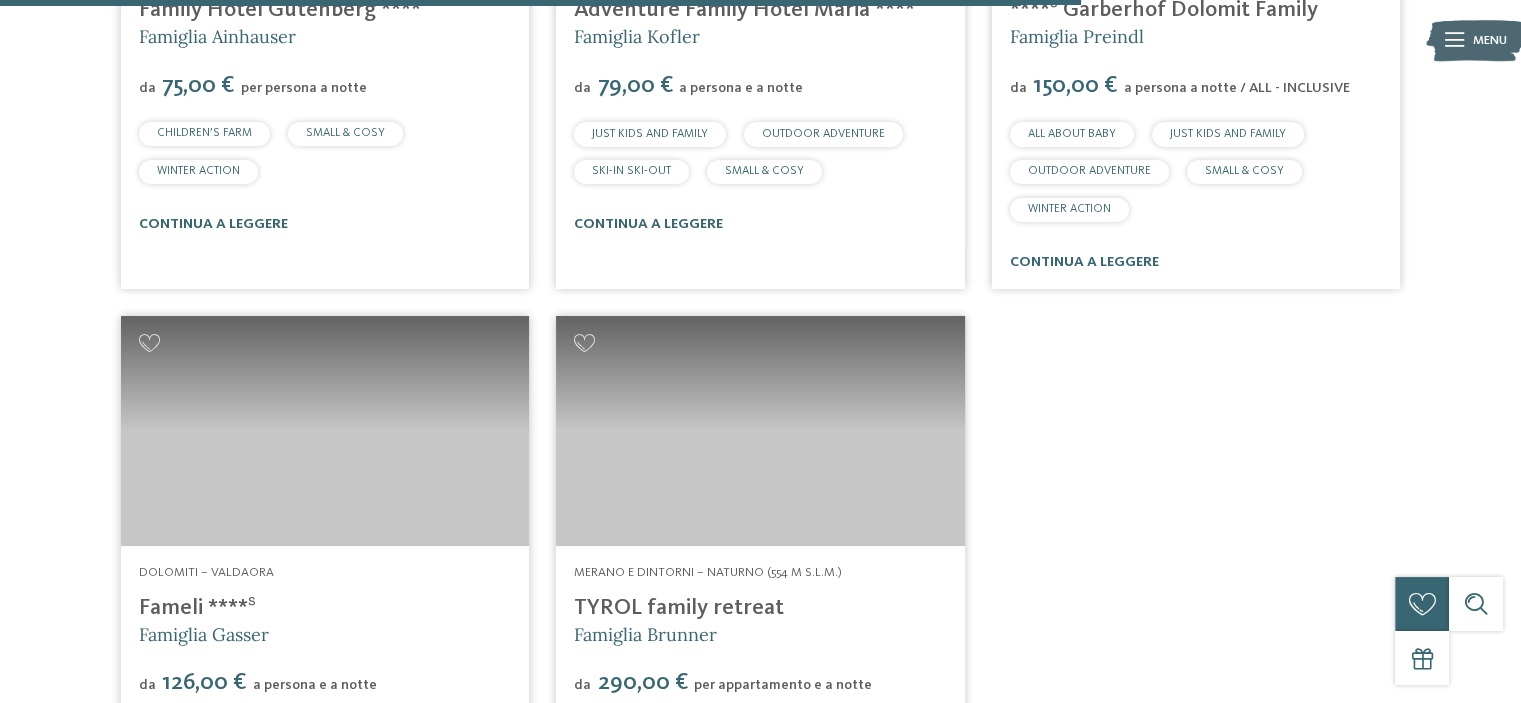 scroll, scrollTop: 2879, scrollLeft: 0, axis: vertical 